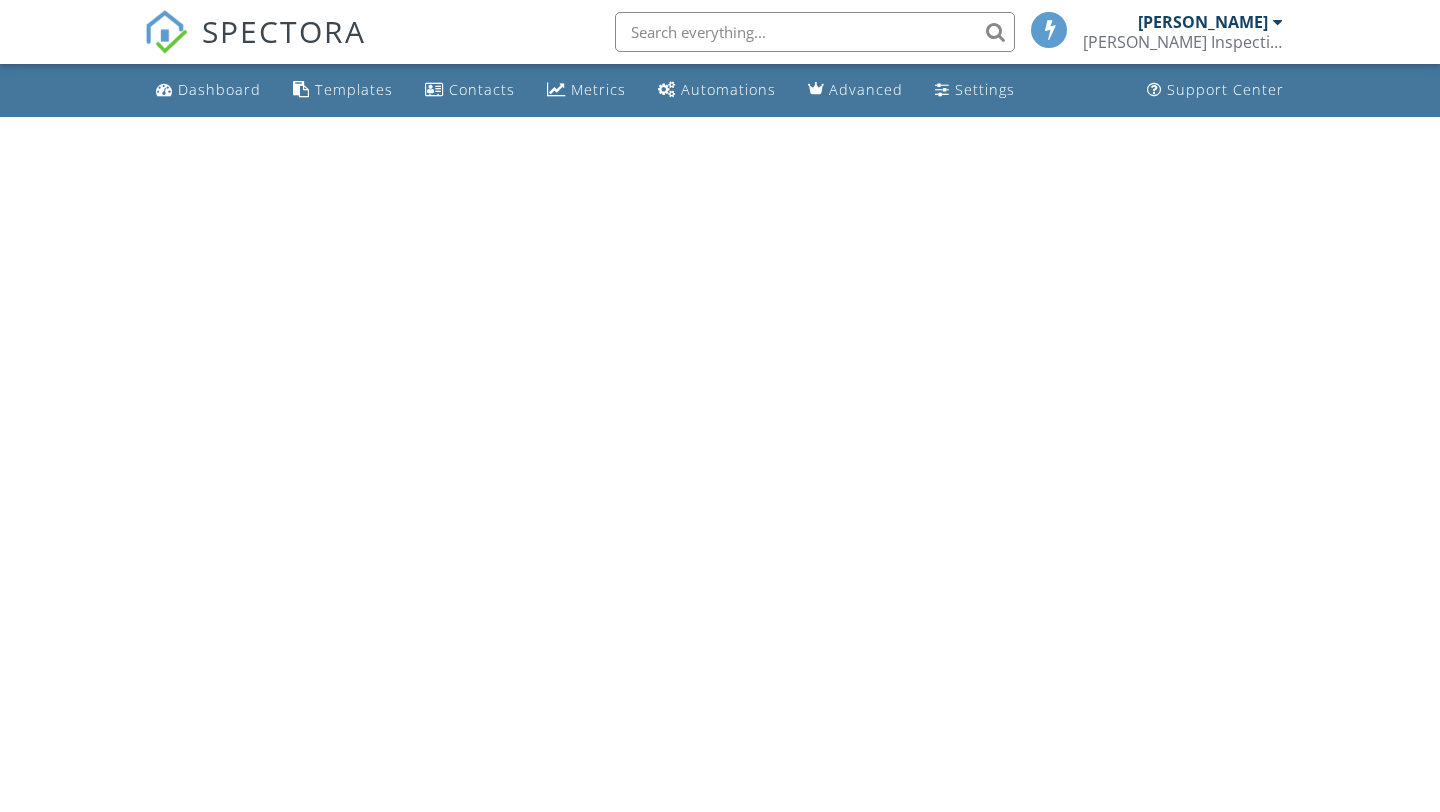 scroll, scrollTop: 0, scrollLeft: 0, axis: both 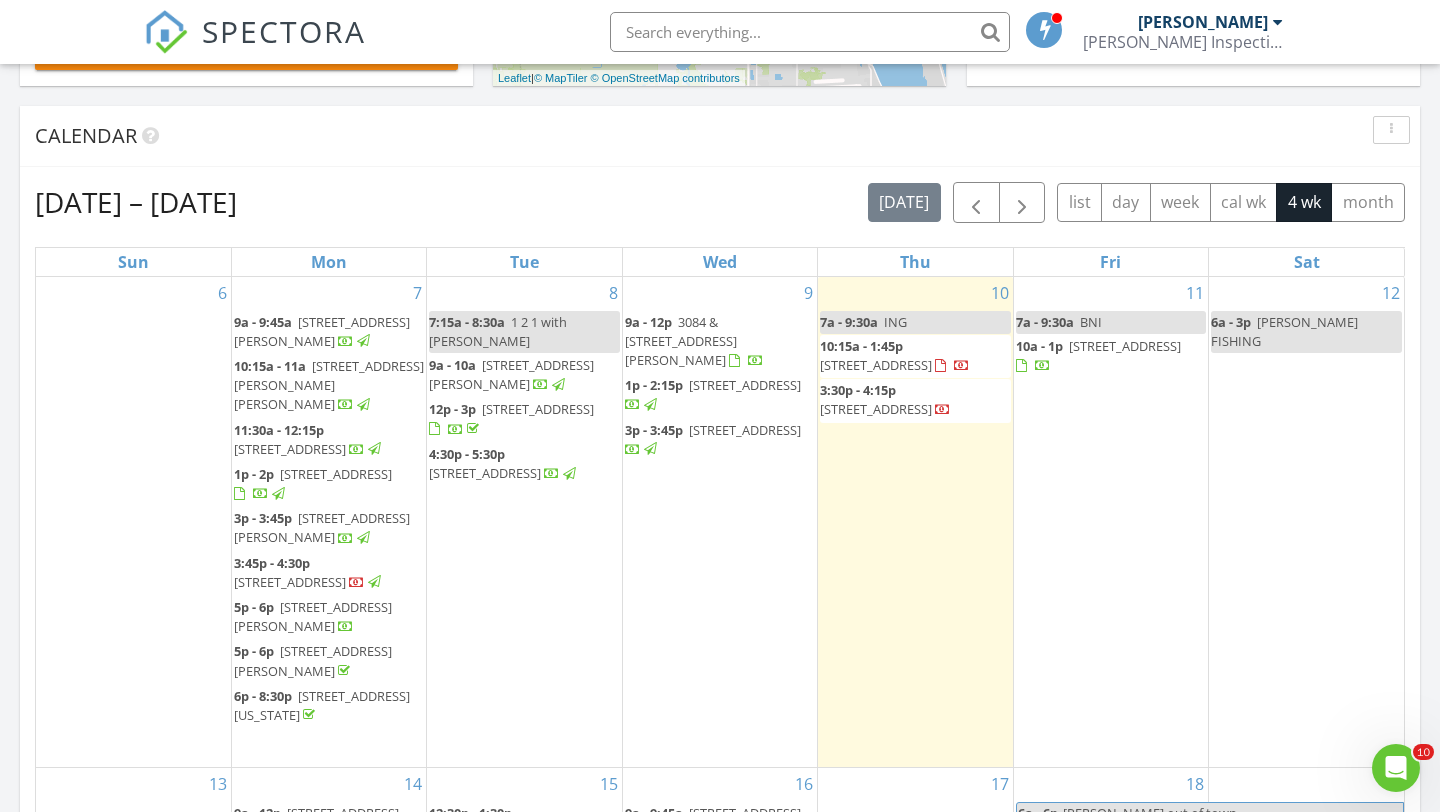 click on "3084 & 3086 Sea Gate Cir, Merritt Island 32953" at bounding box center (681, 341) 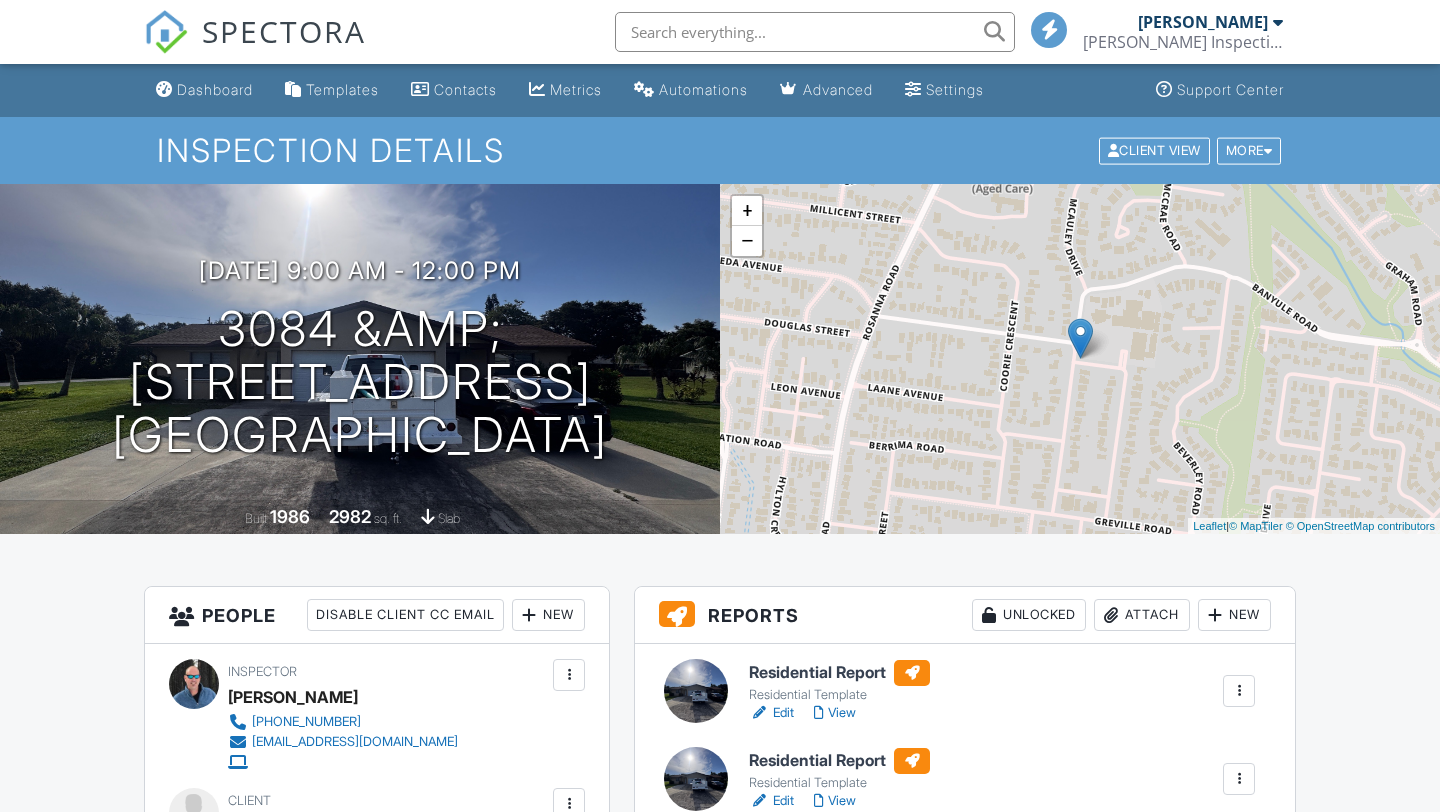 scroll, scrollTop: 222, scrollLeft: 0, axis: vertical 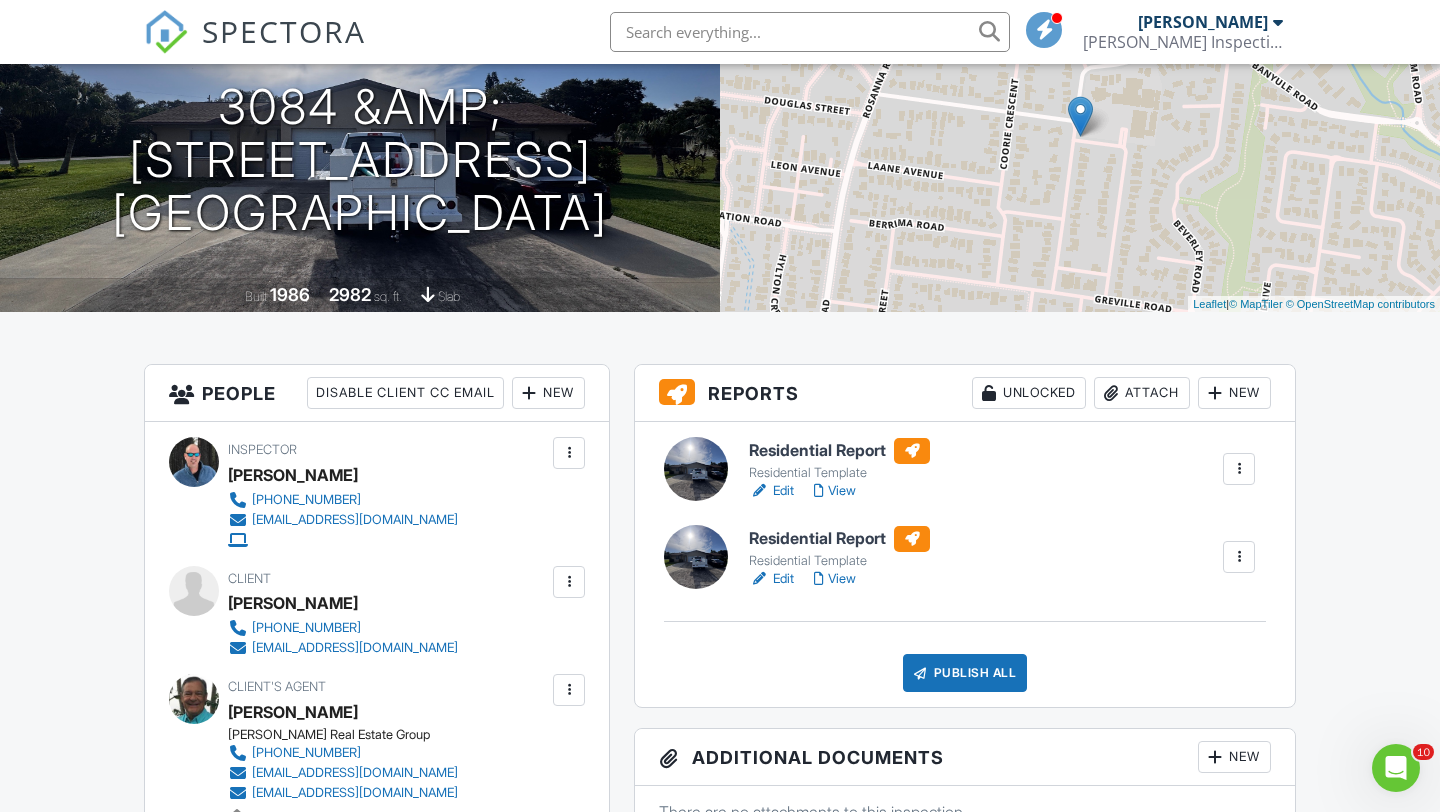 click on "View" at bounding box center [835, 579] 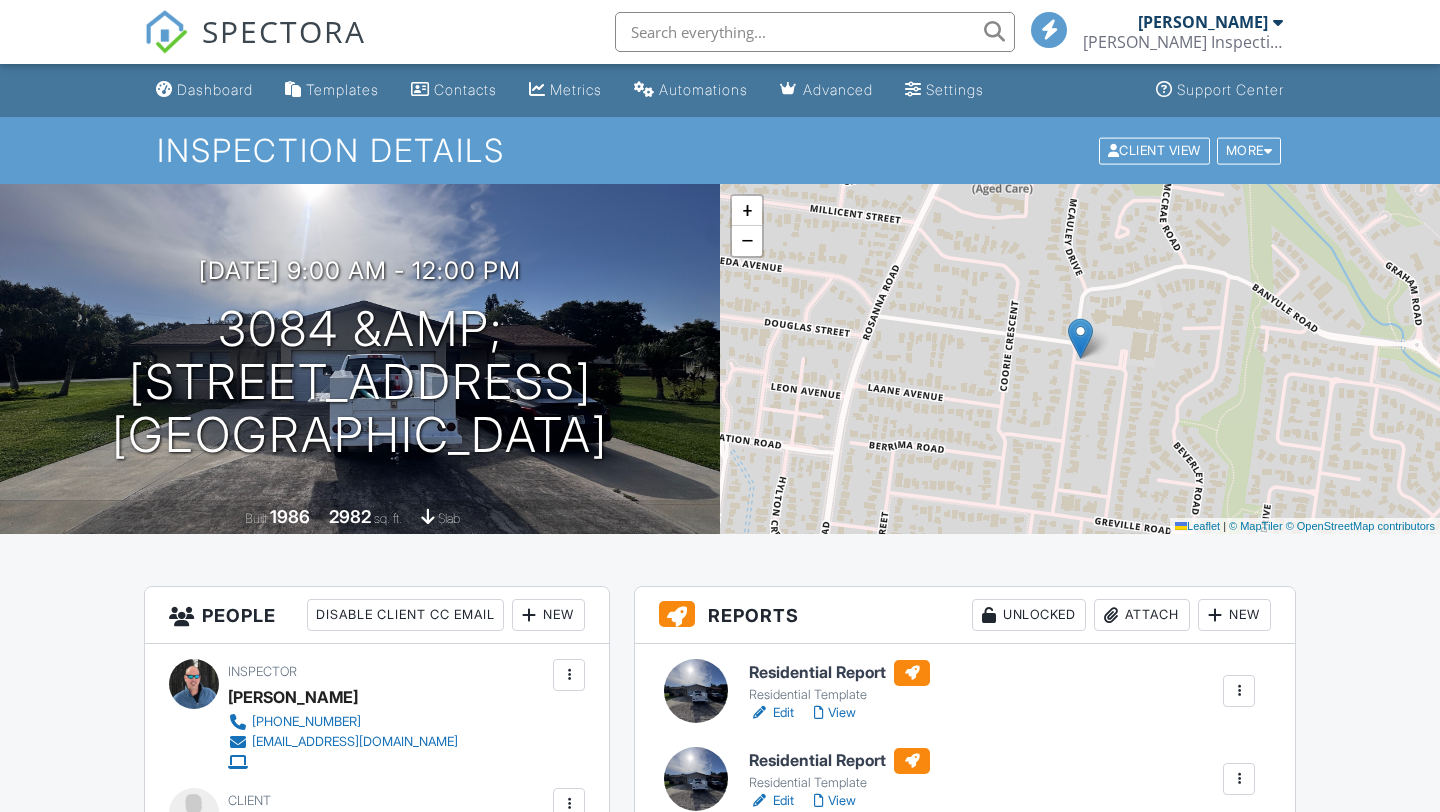 scroll, scrollTop: 0, scrollLeft: 0, axis: both 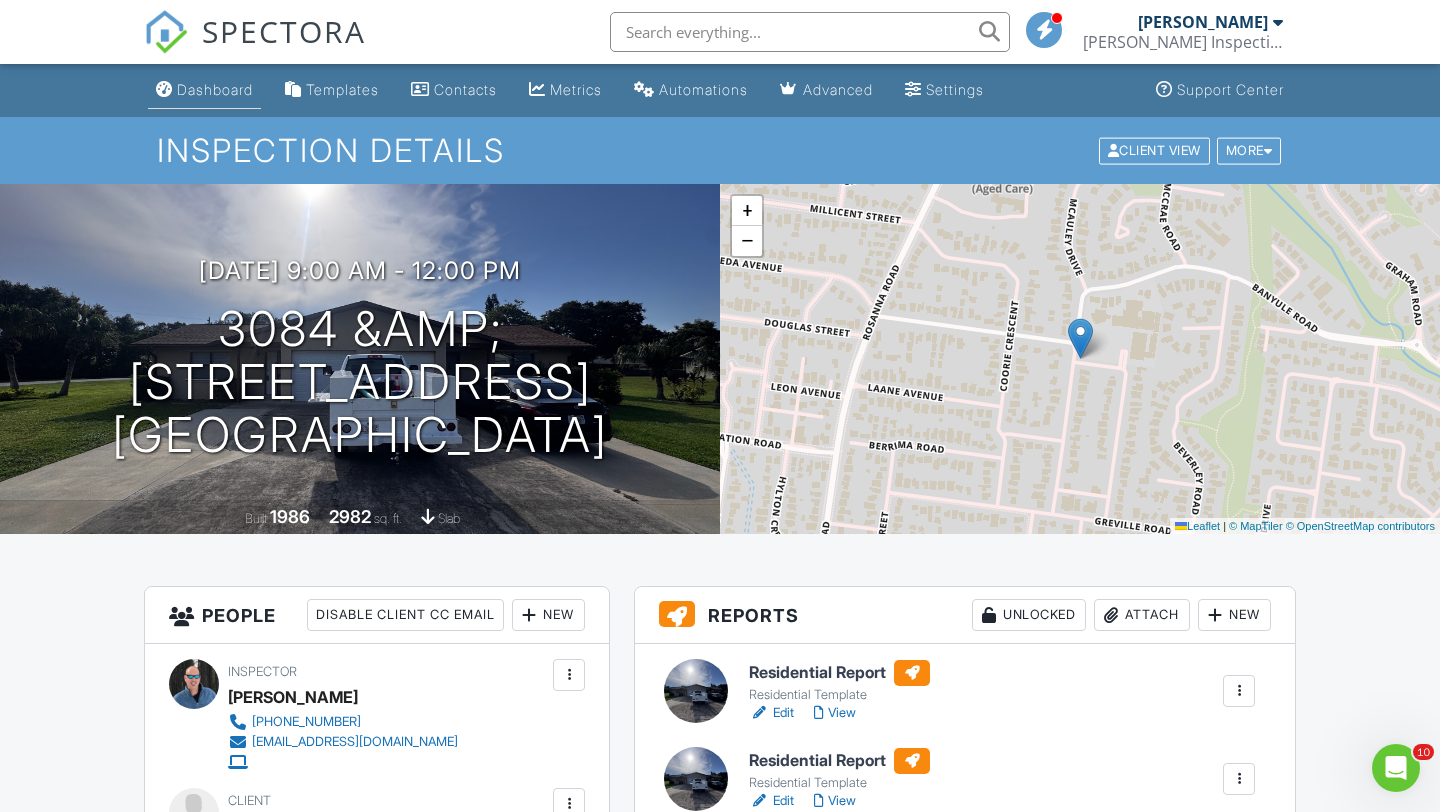 click on "Dashboard" at bounding box center [215, 89] 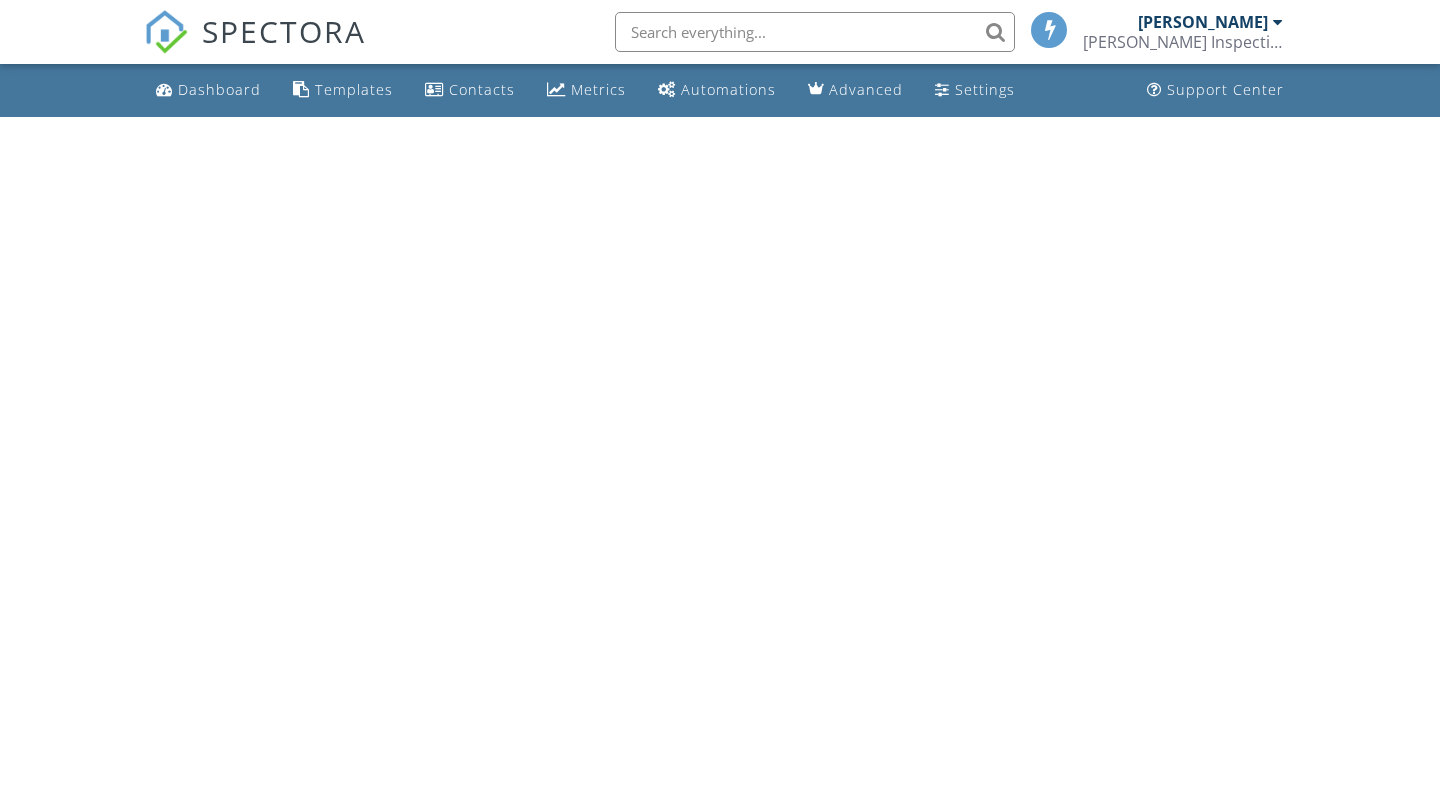 scroll, scrollTop: 0, scrollLeft: 0, axis: both 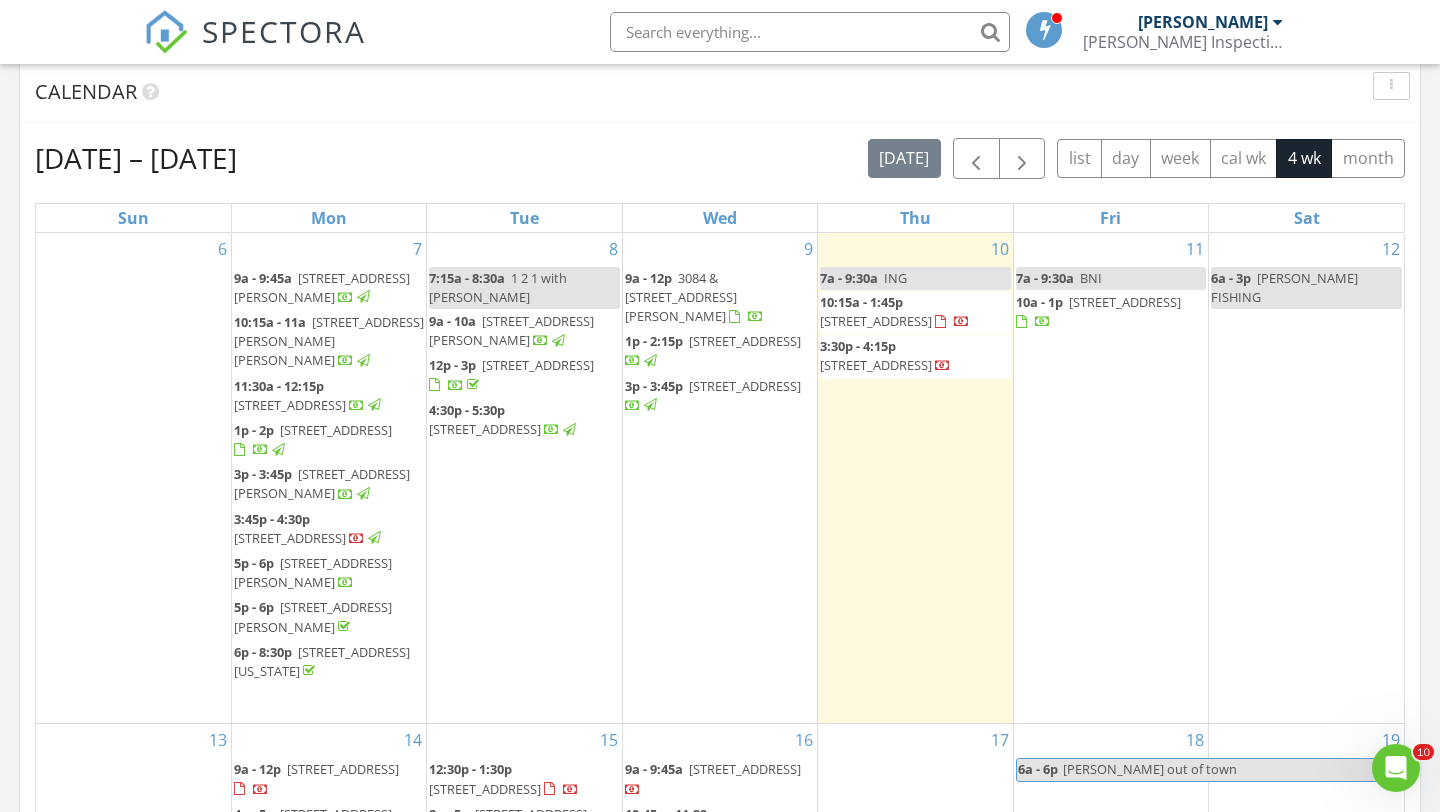 click on "3084 & 3086 Sea Gate Cir, Merritt Island 32953" at bounding box center [681, 297] 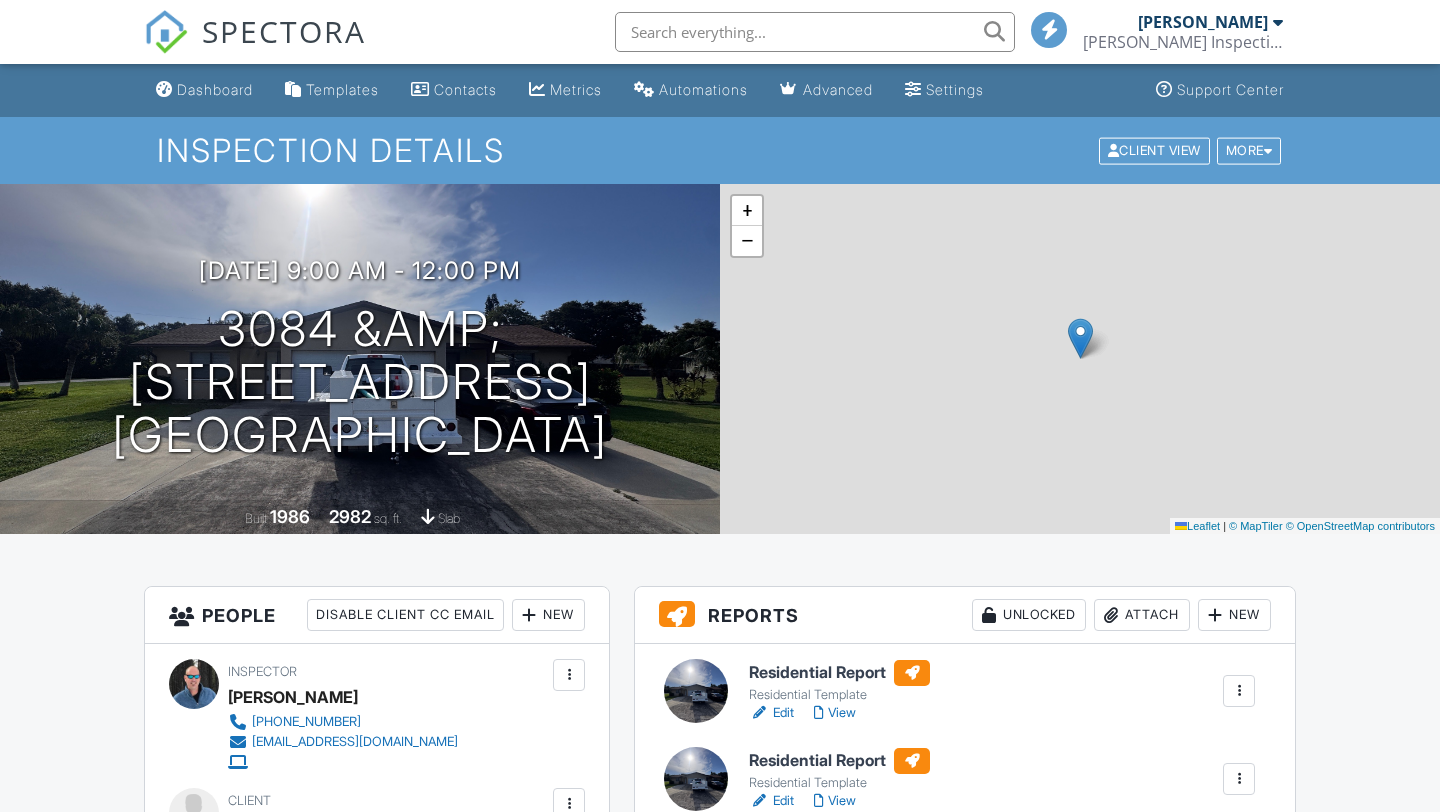scroll, scrollTop: 0, scrollLeft: 0, axis: both 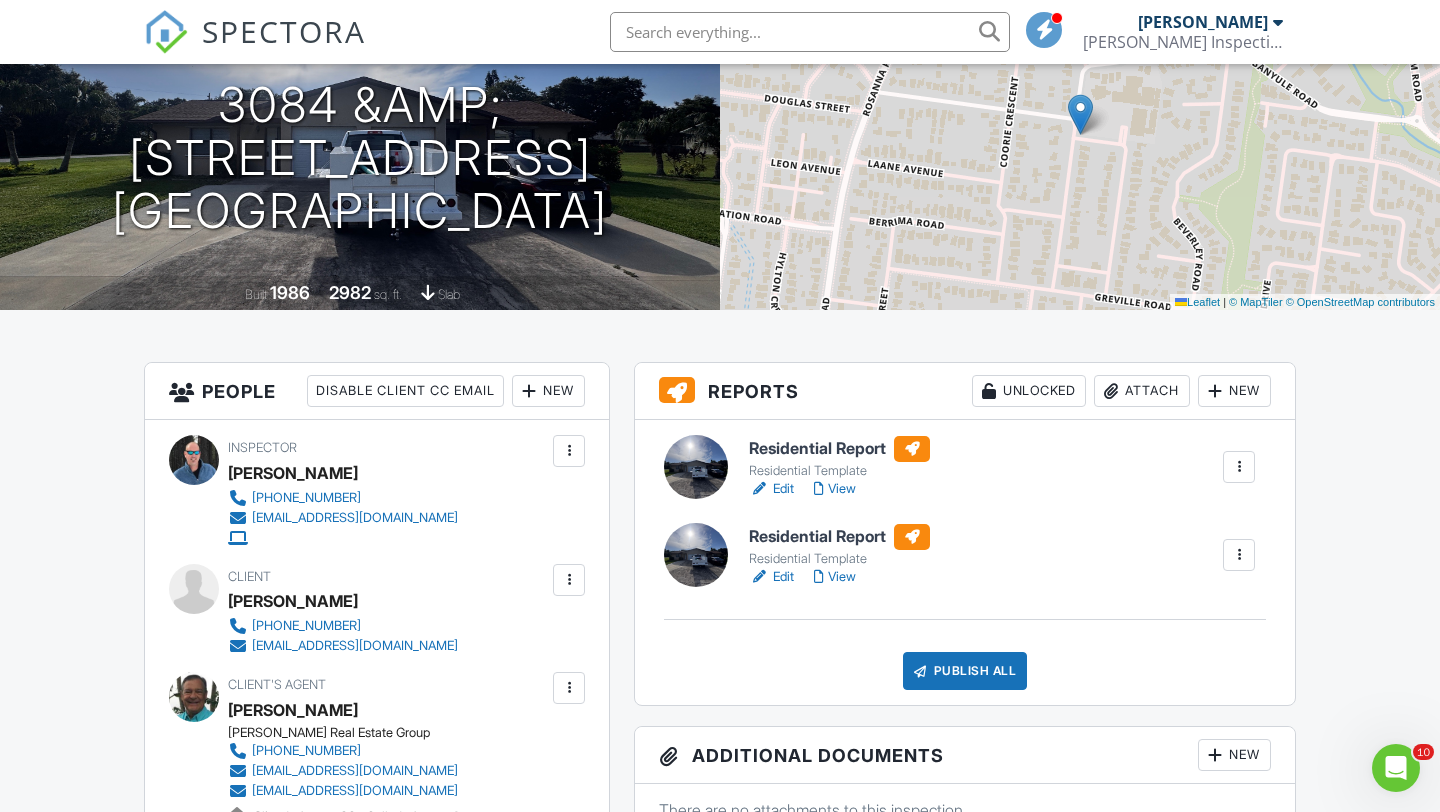 click on "View" at bounding box center [835, 489] 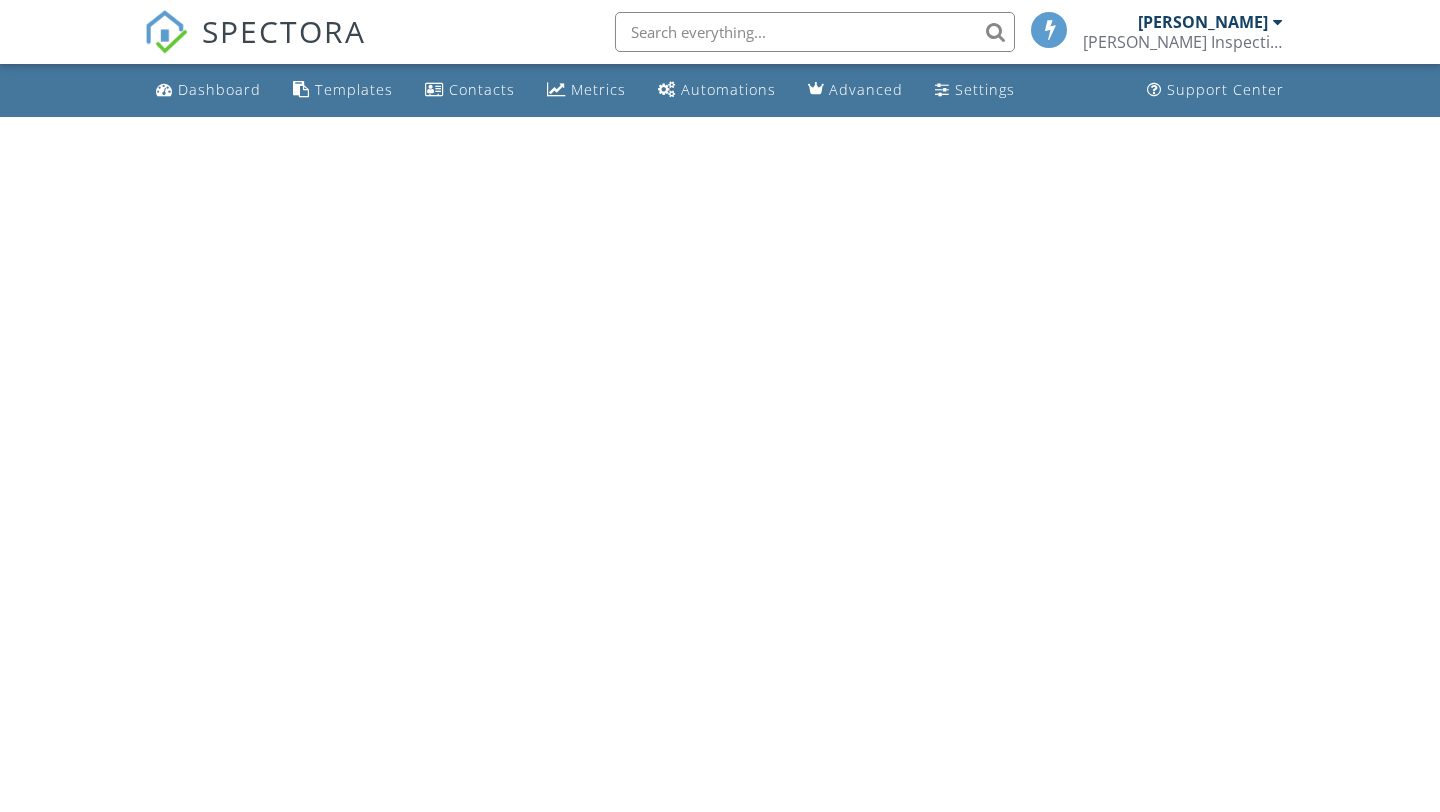 scroll, scrollTop: 0, scrollLeft: 0, axis: both 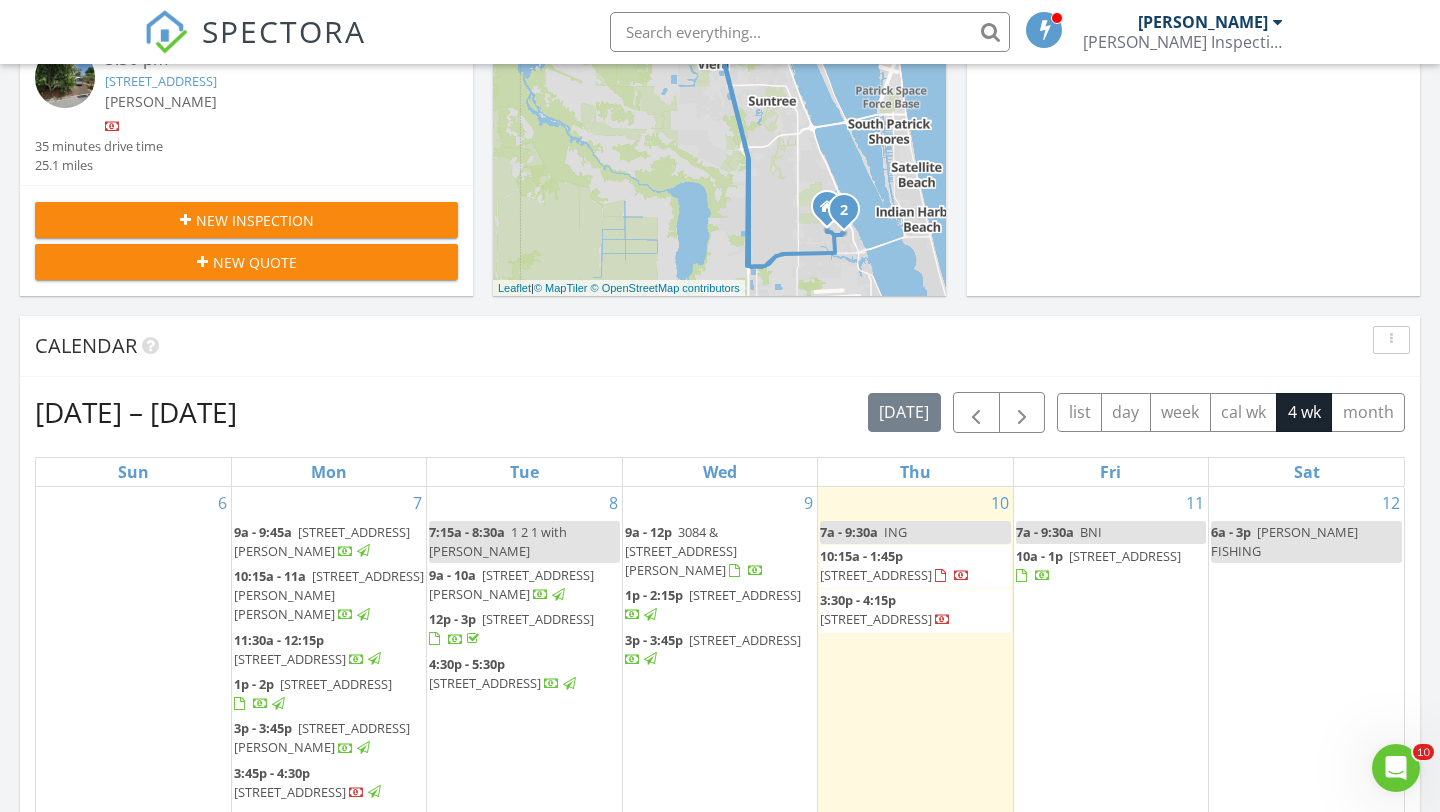 click on "3084 & 3086 Sea Gate Cir, Merritt Island 32953" at bounding box center (681, 551) 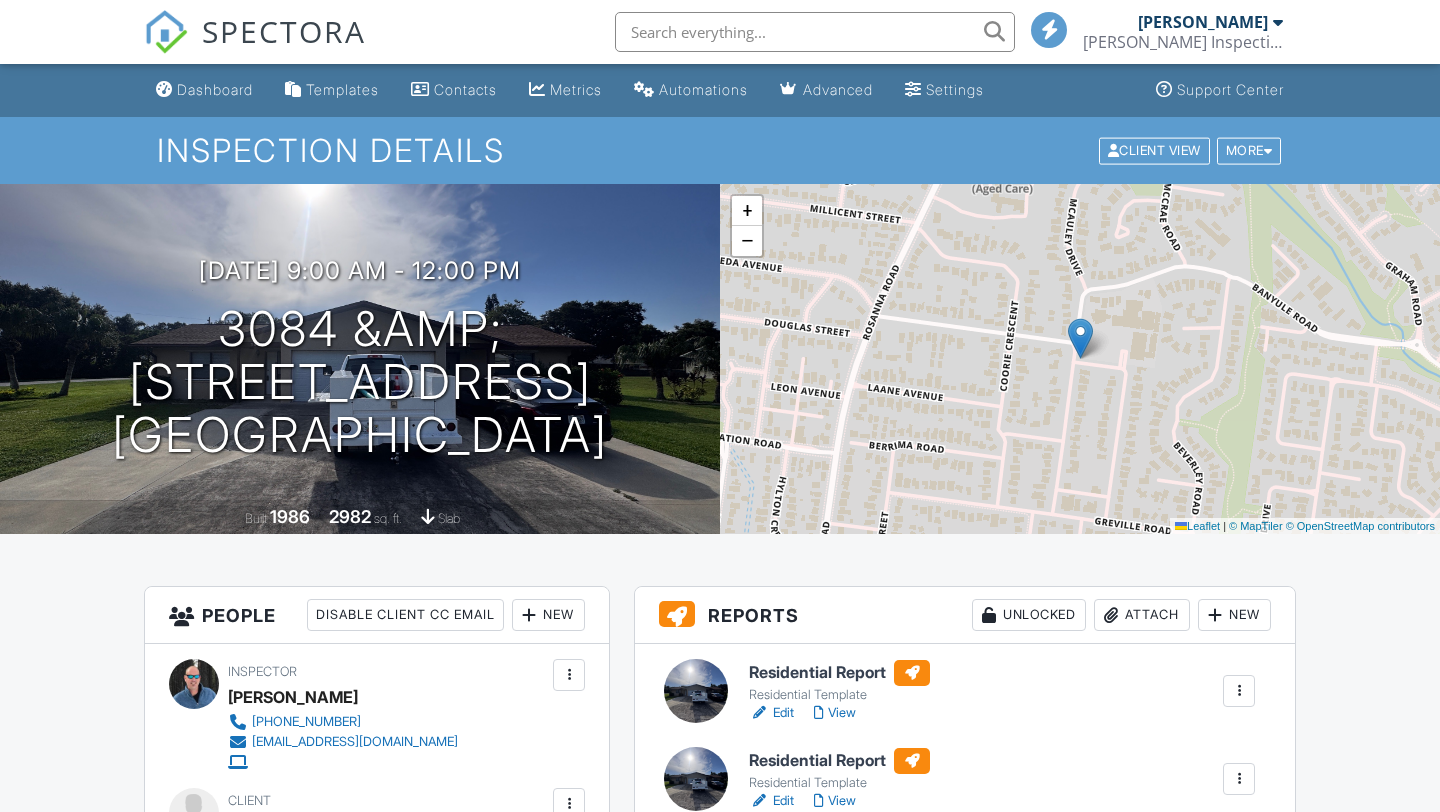 scroll, scrollTop: 0, scrollLeft: 0, axis: both 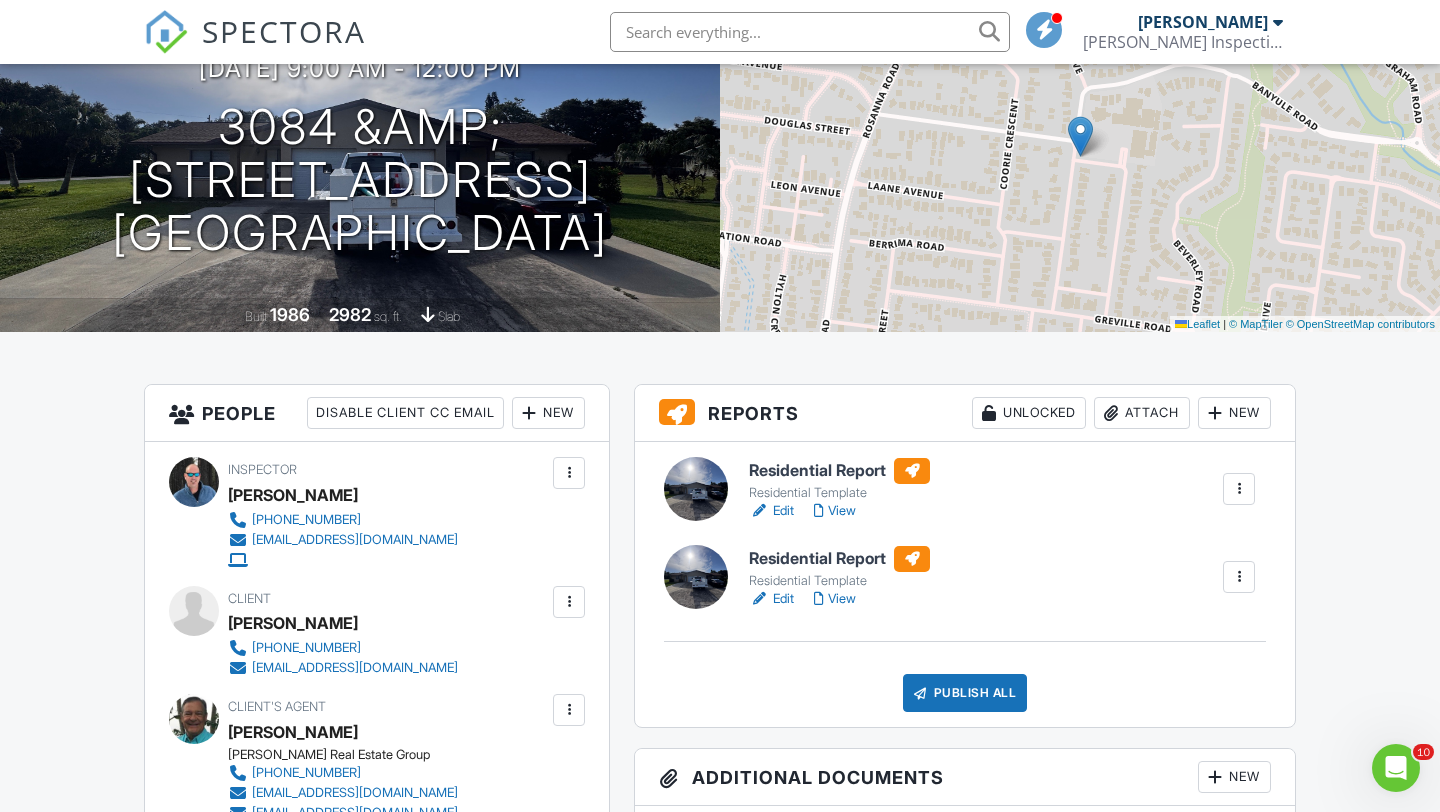 click on "Attach" at bounding box center [1142, 413] 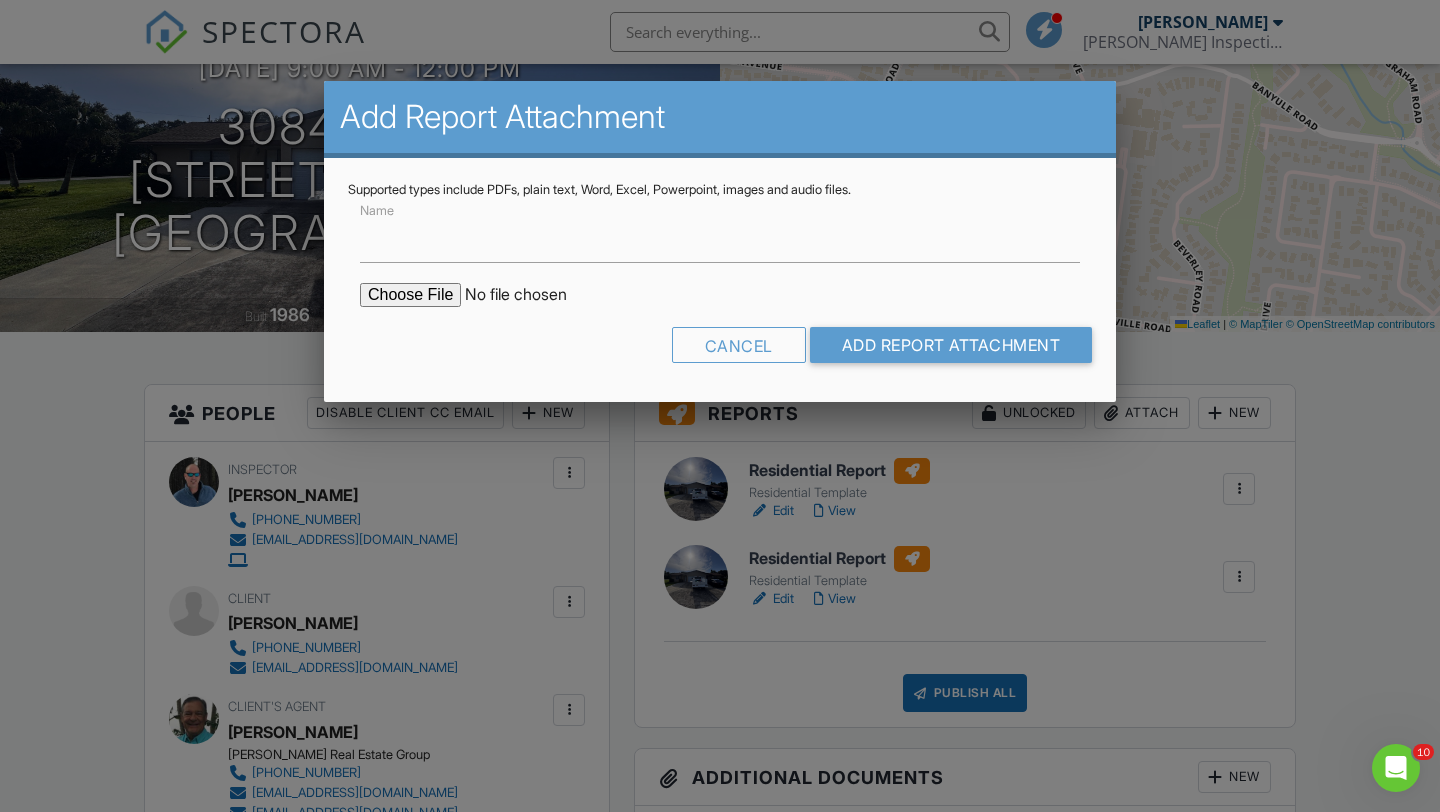 click at bounding box center [530, 295] 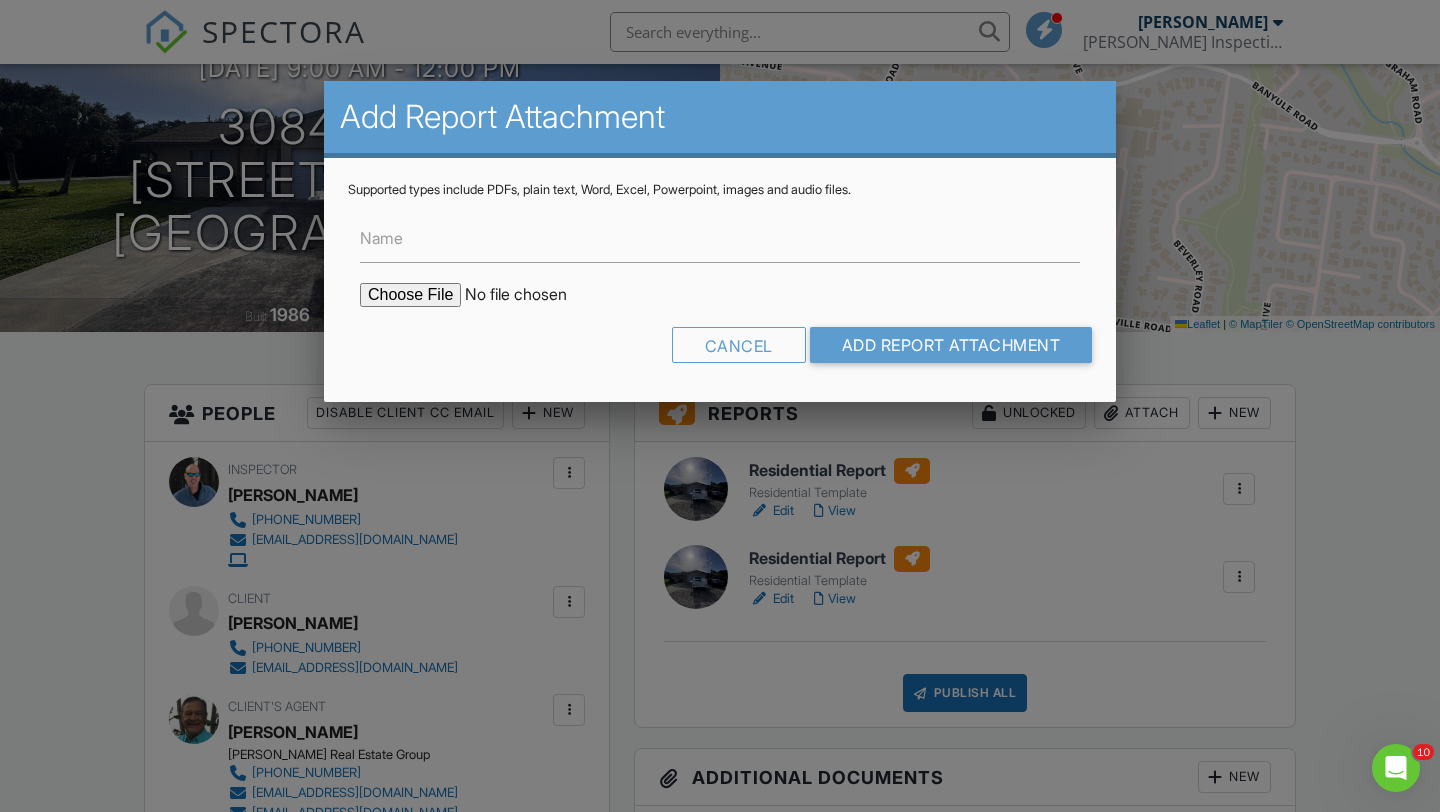 type on "C:\fakepath\Wind Mit-Ron Hankins-3084 & 3086 Sea Gate Circle-2025-07-09.pdf" 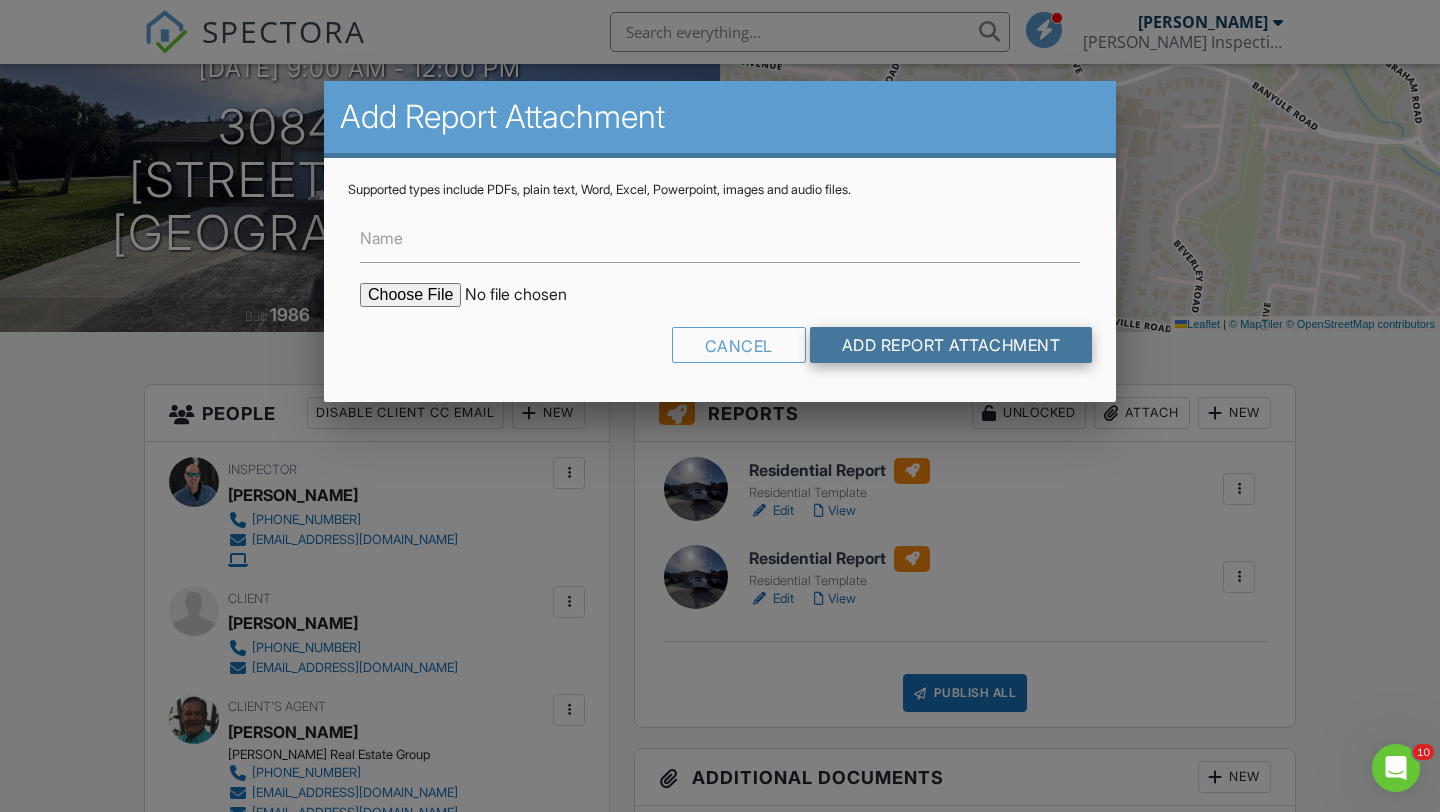 click on "Add Report Attachment" at bounding box center [951, 345] 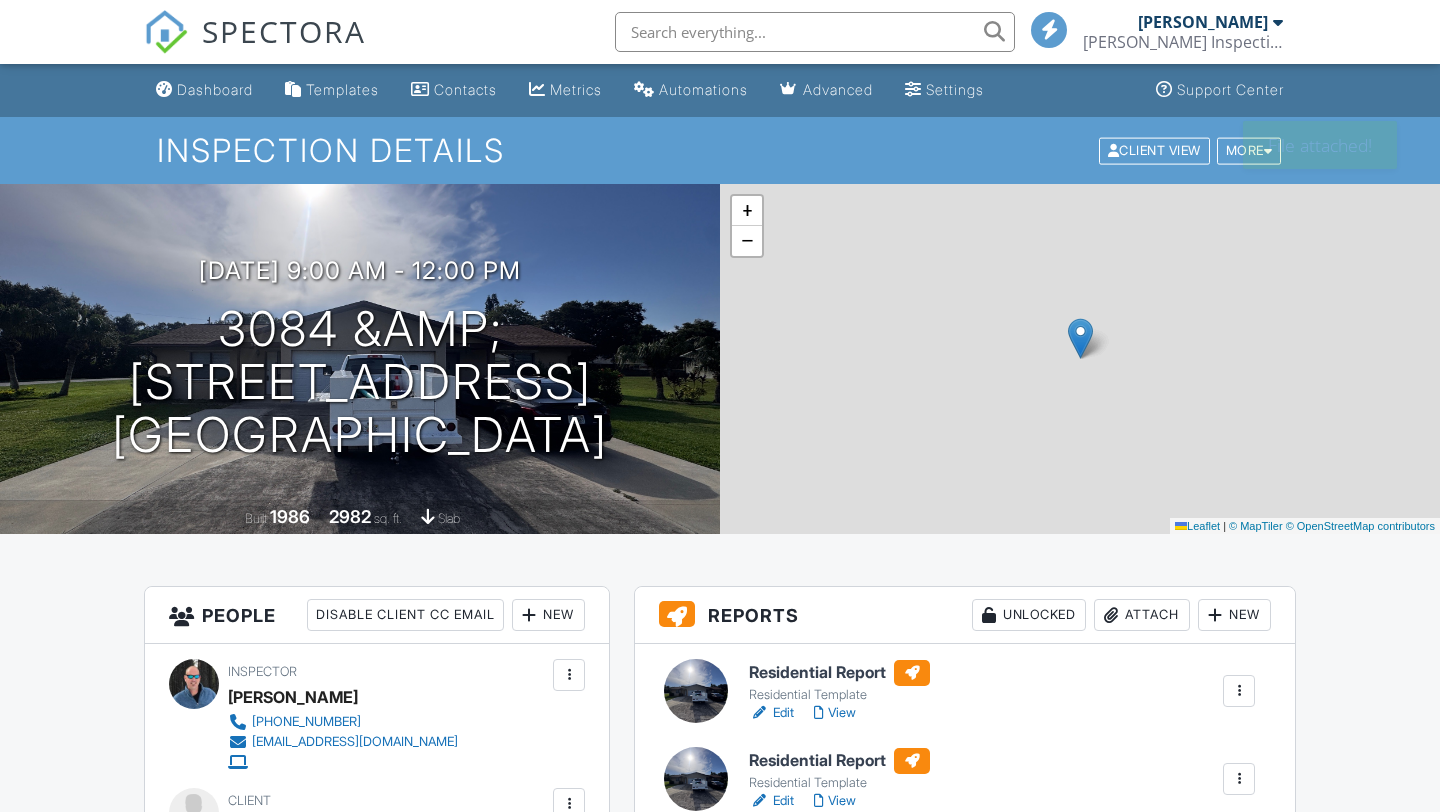 scroll, scrollTop: 0, scrollLeft: 0, axis: both 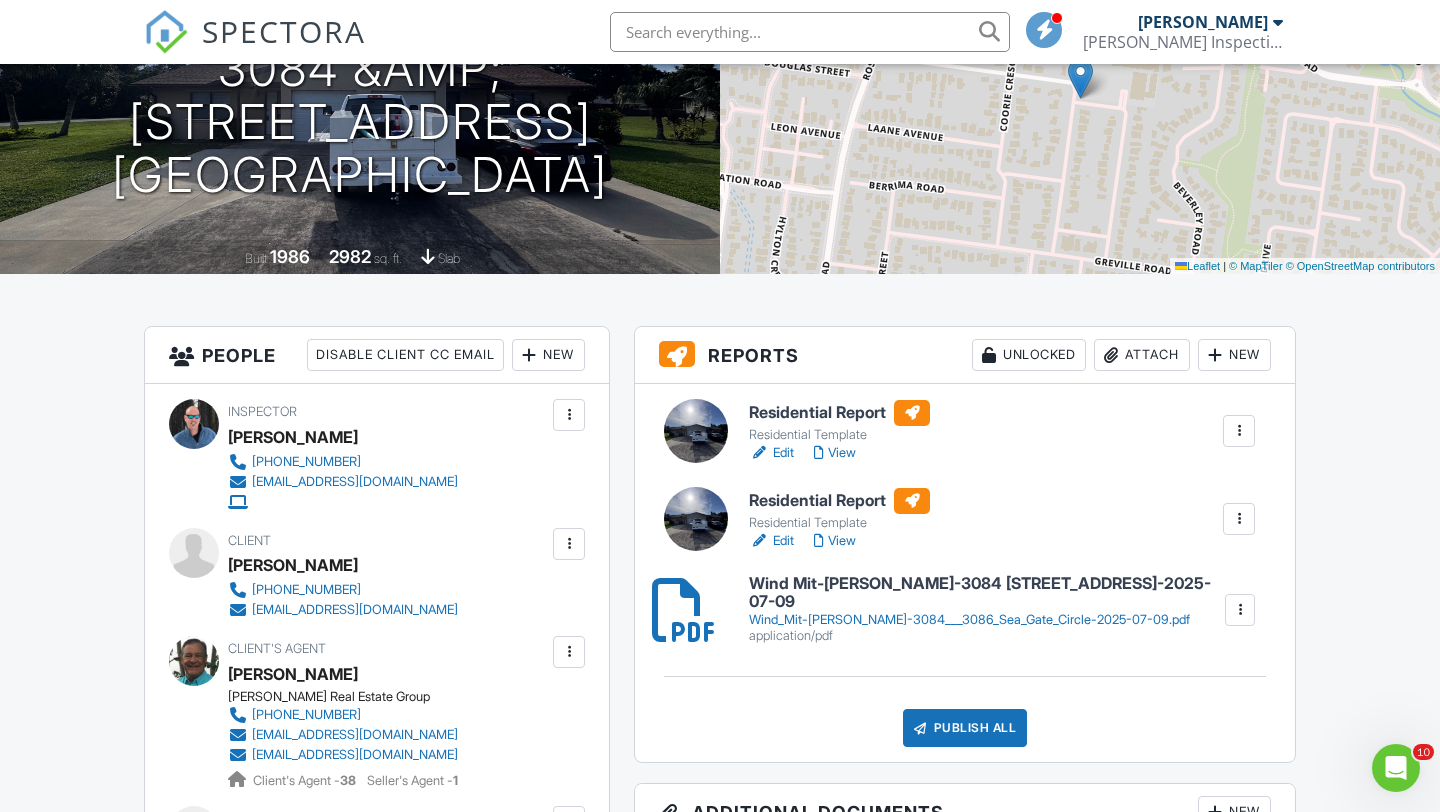 click on "Attach" at bounding box center (1142, 355) 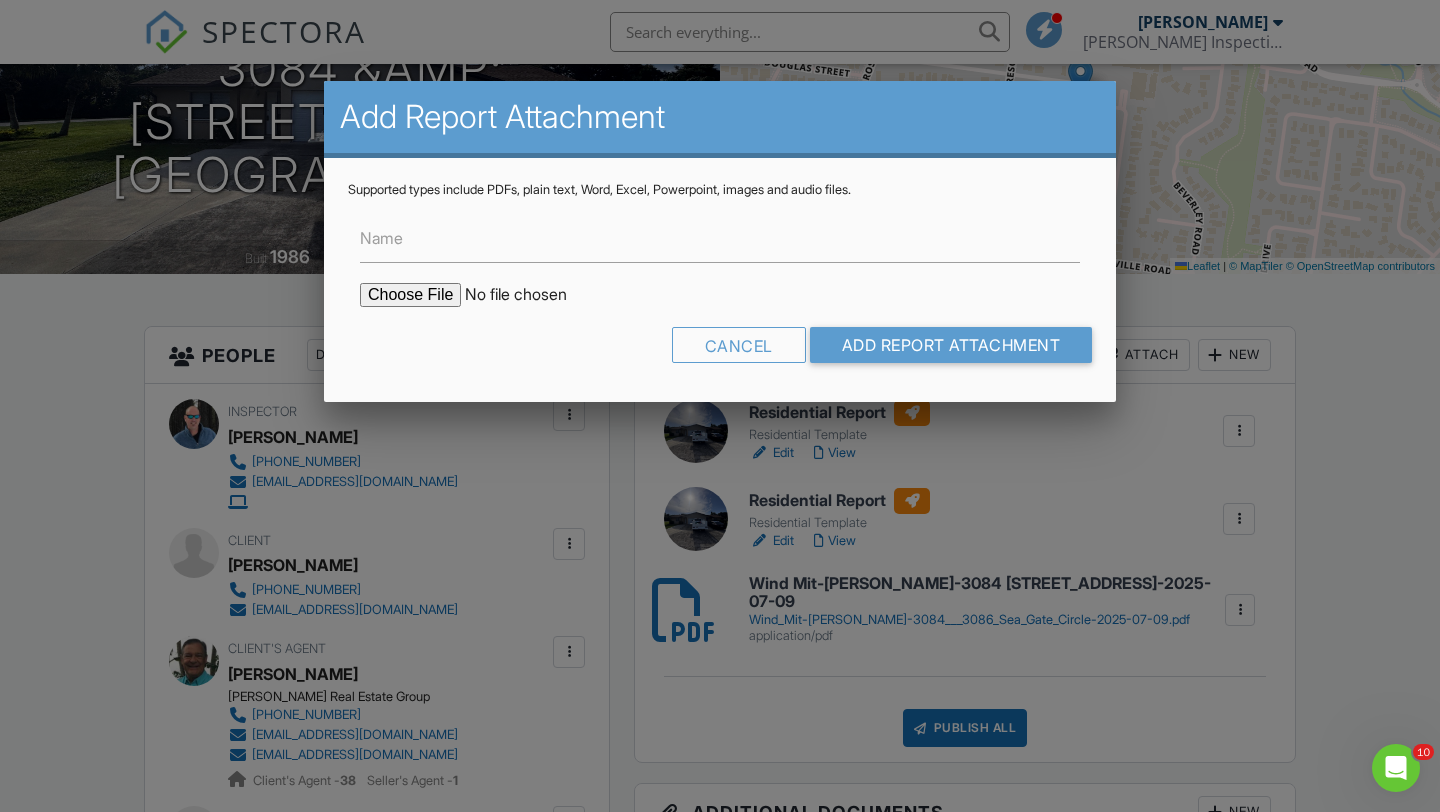 click at bounding box center [530, 295] 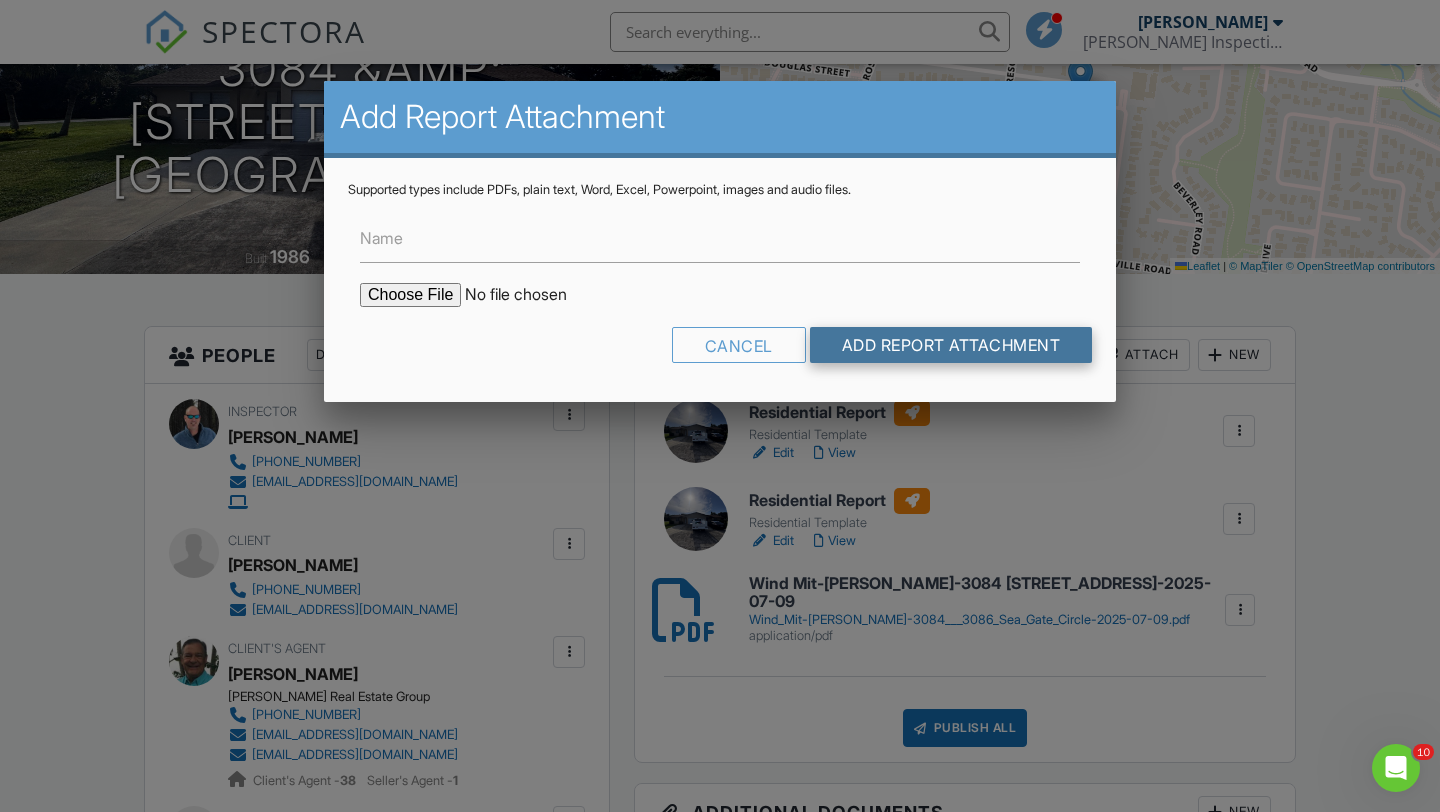 click on "Add Report Attachment" at bounding box center (951, 345) 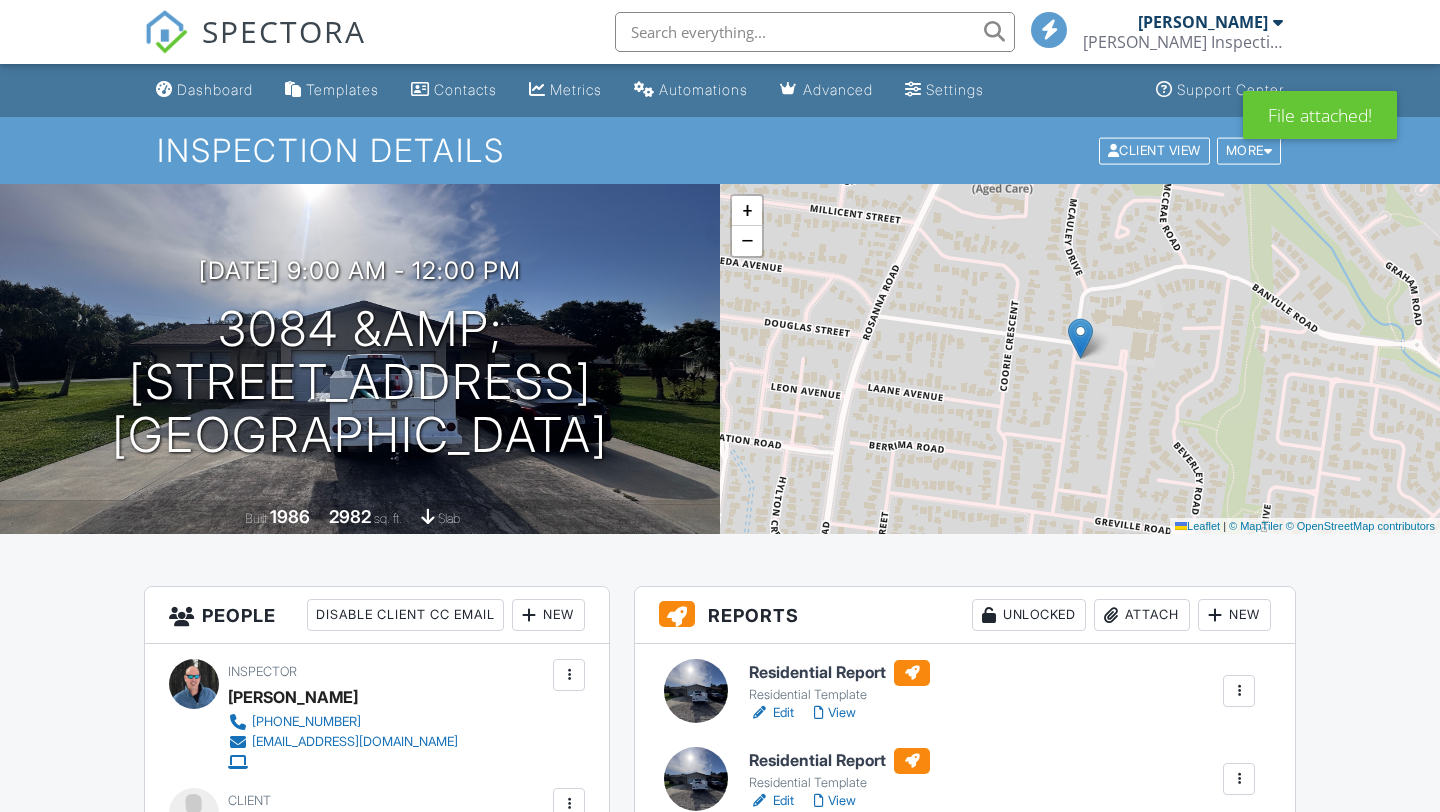 scroll, scrollTop: 0, scrollLeft: 0, axis: both 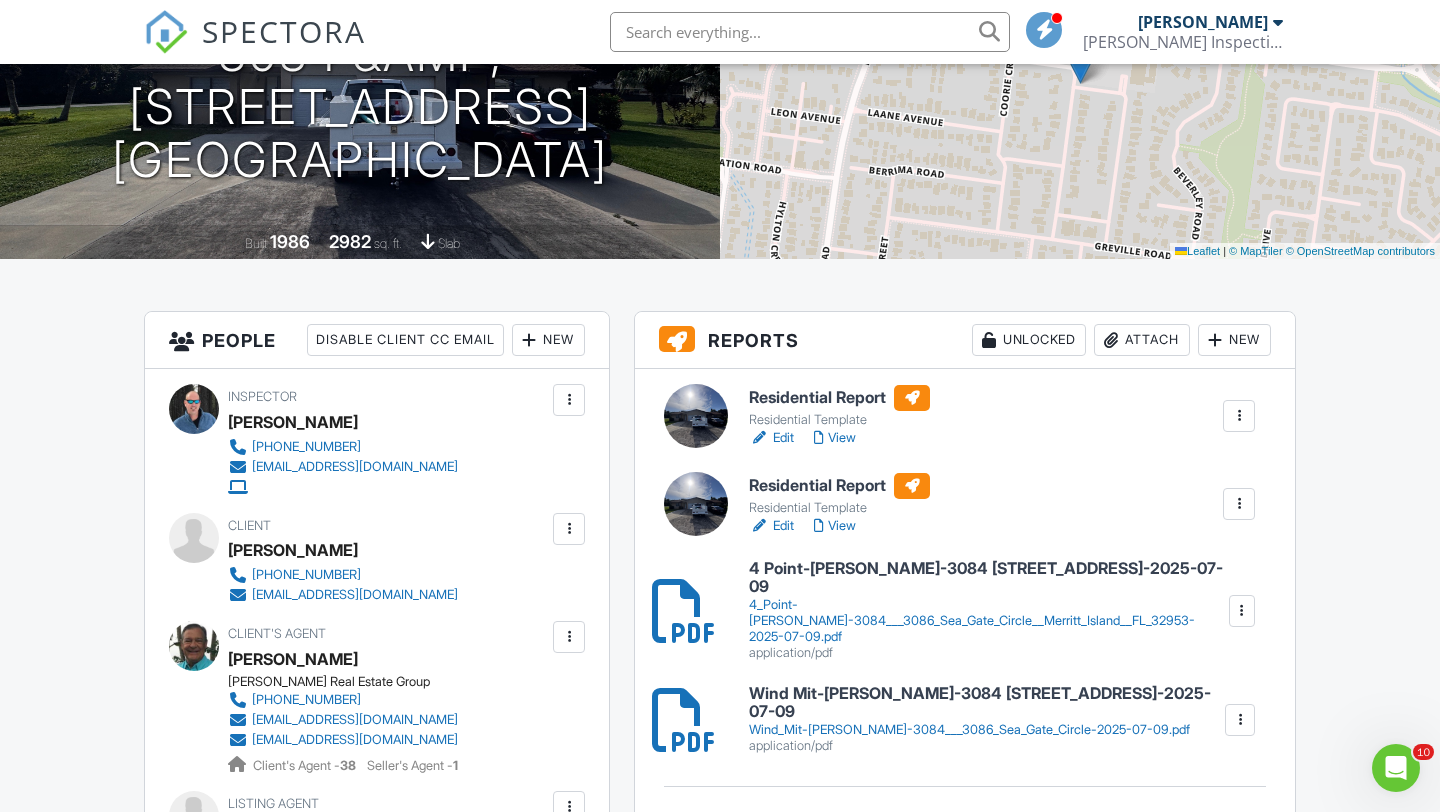 click on "4 Point-Ron Hankins-3084   3086 Sea Gate Circle  Merritt Island  FL 32953-2025-07-09" at bounding box center (988, 577) 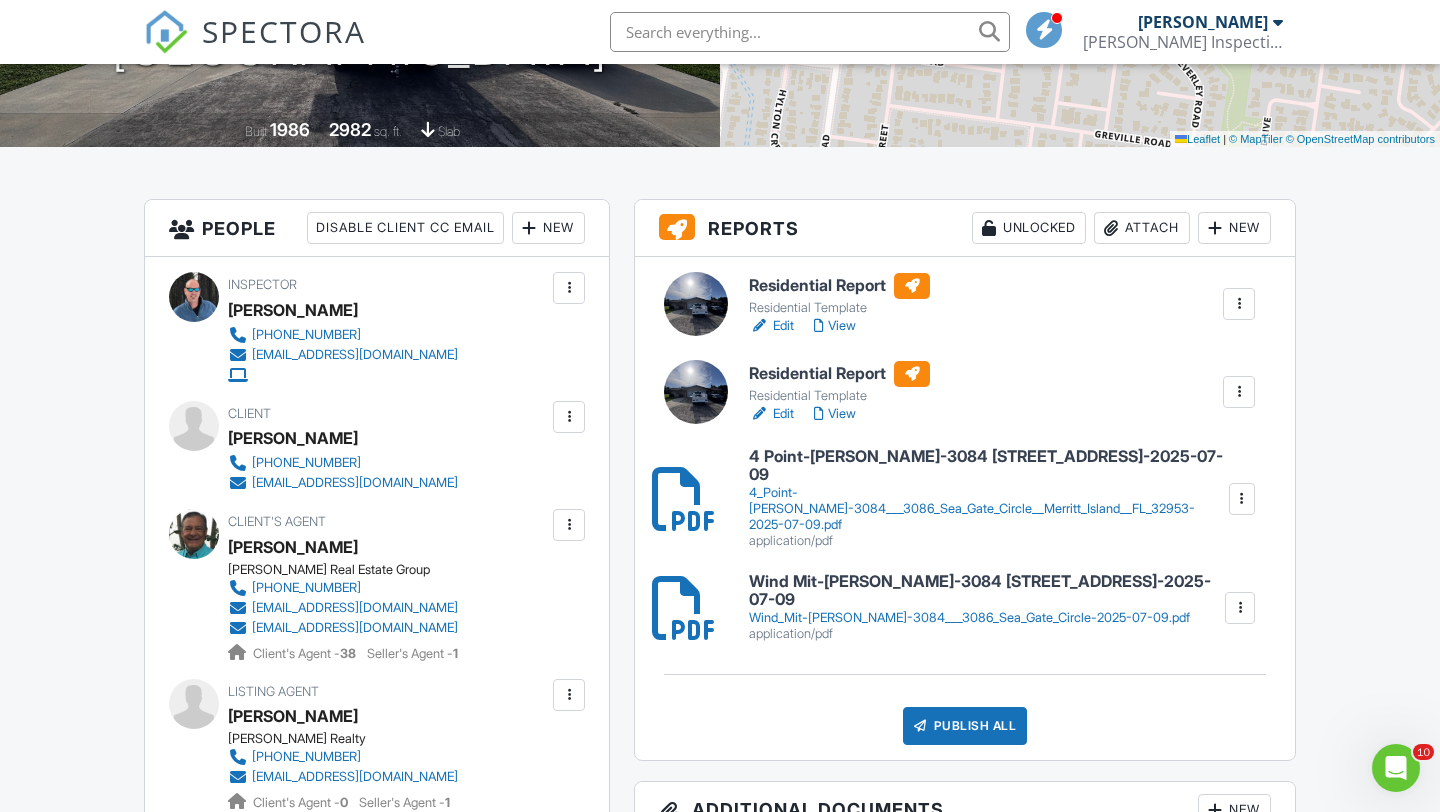 scroll, scrollTop: 414, scrollLeft: 0, axis: vertical 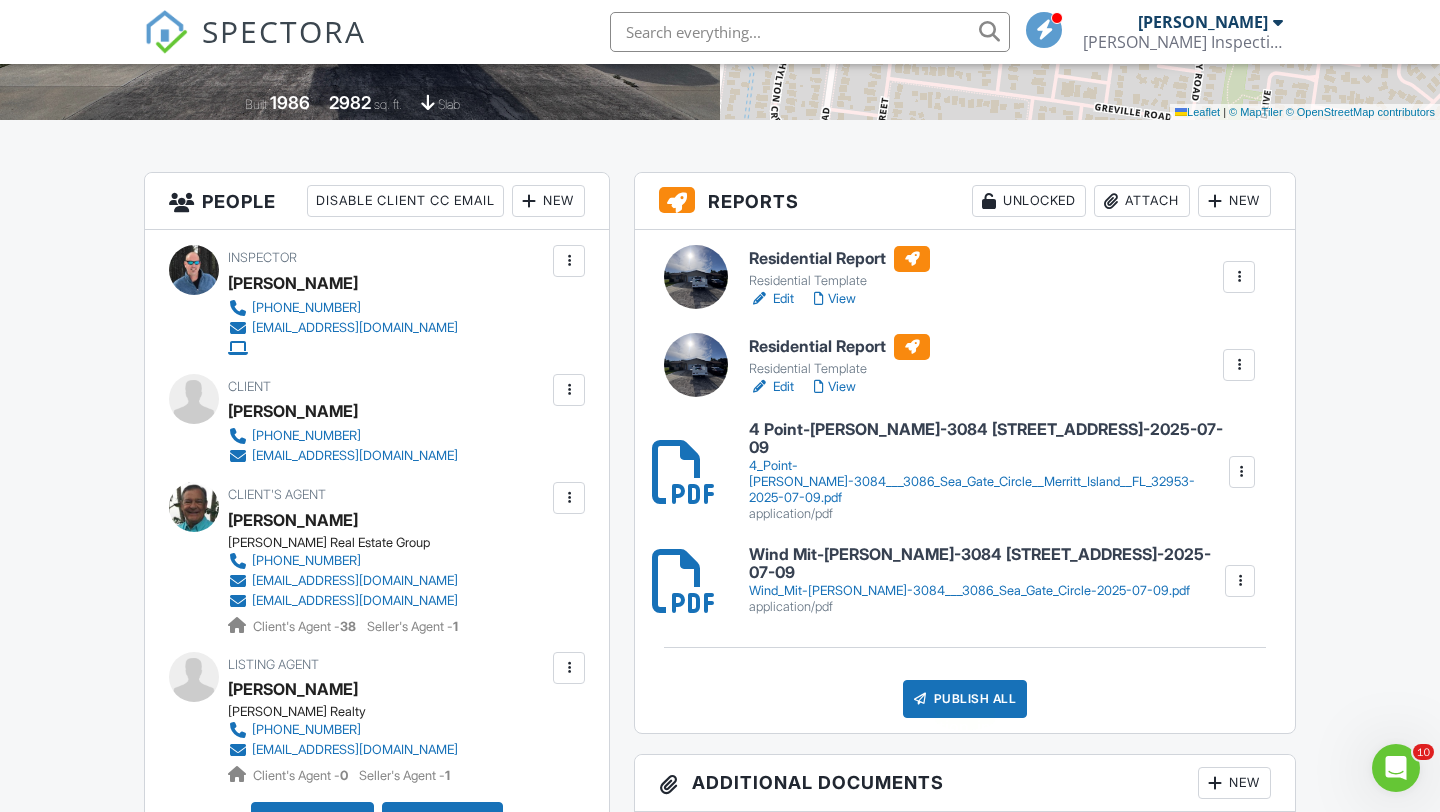 click on "Publish All" at bounding box center (965, 699) 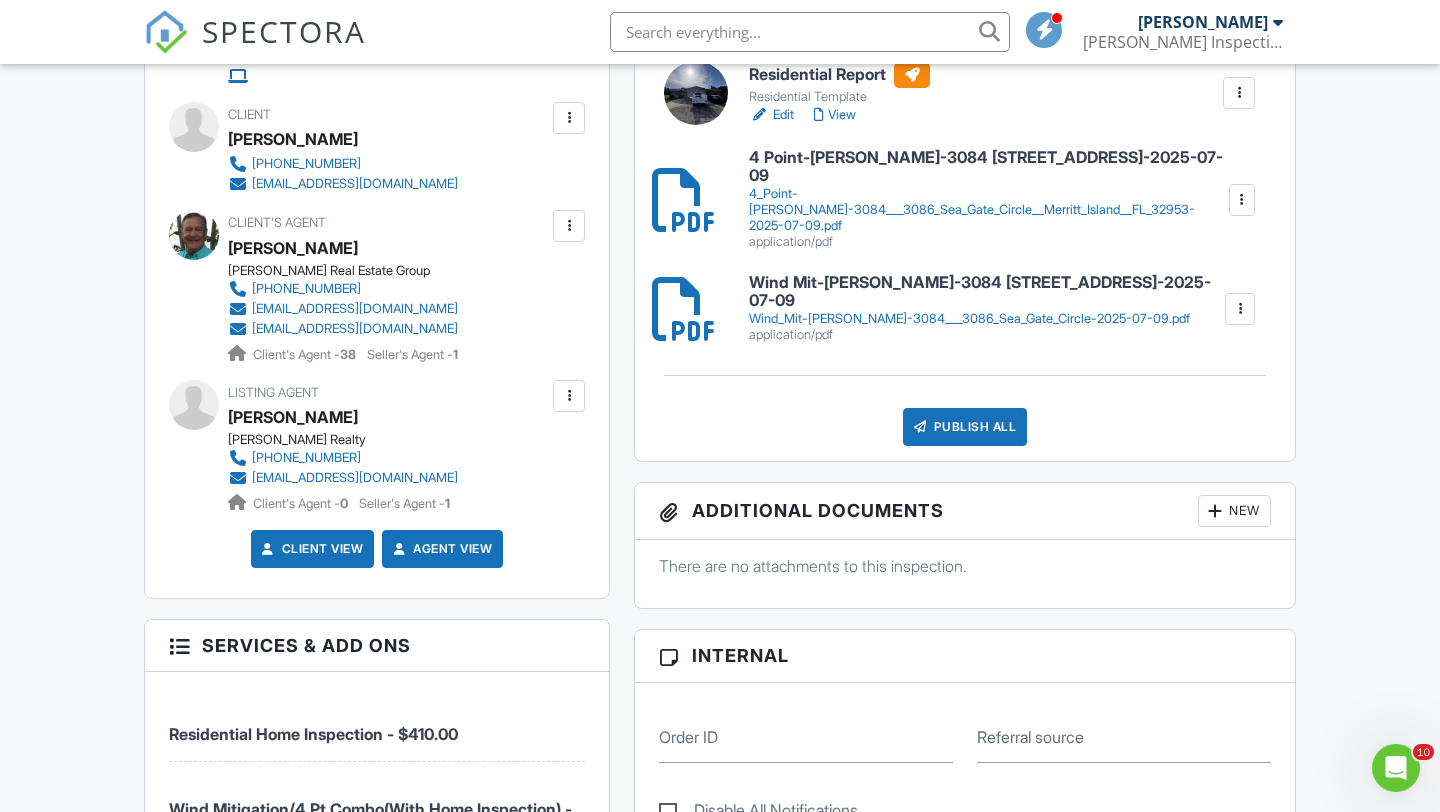 scroll, scrollTop: 624, scrollLeft: 0, axis: vertical 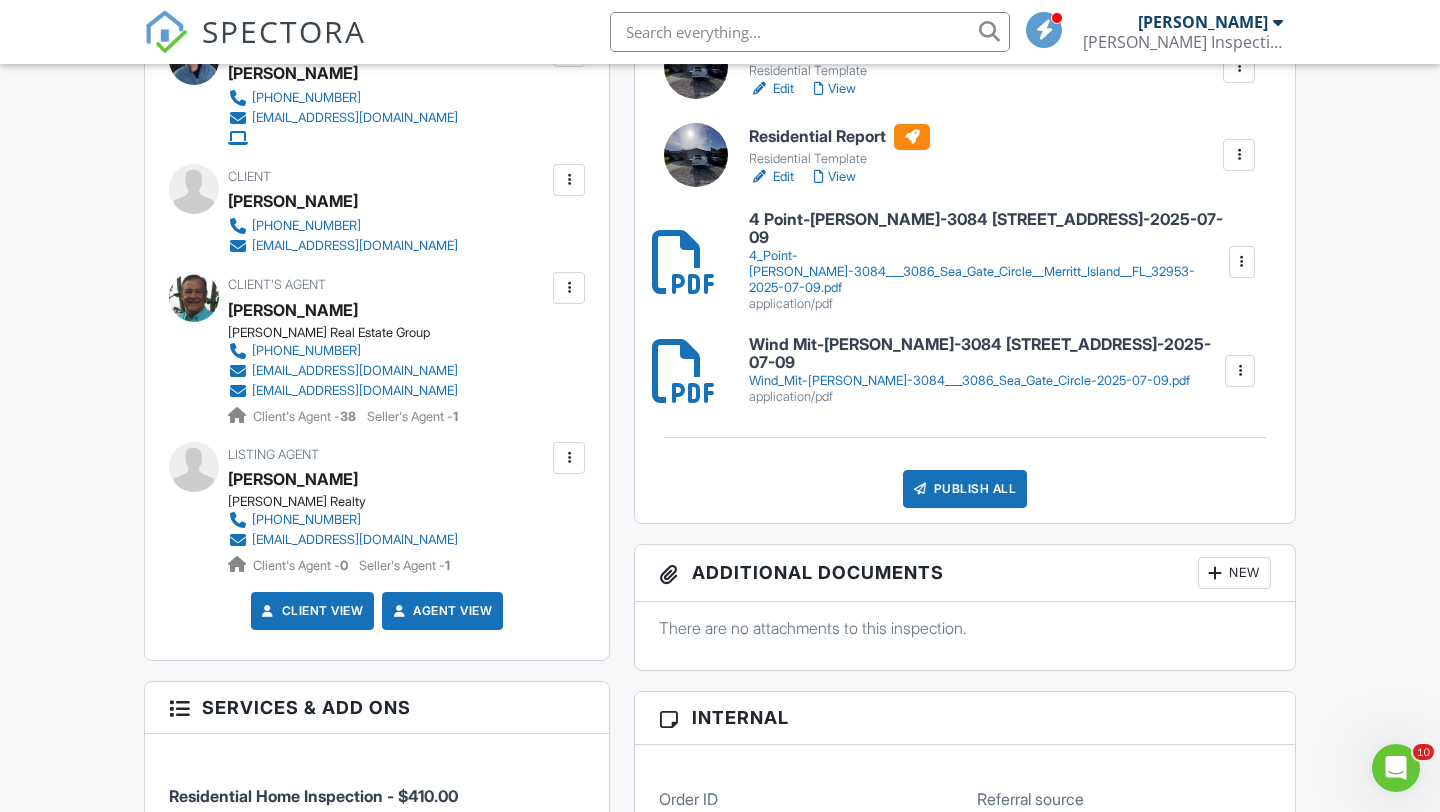 click on "Publish All" at bounding box center [965, 489] 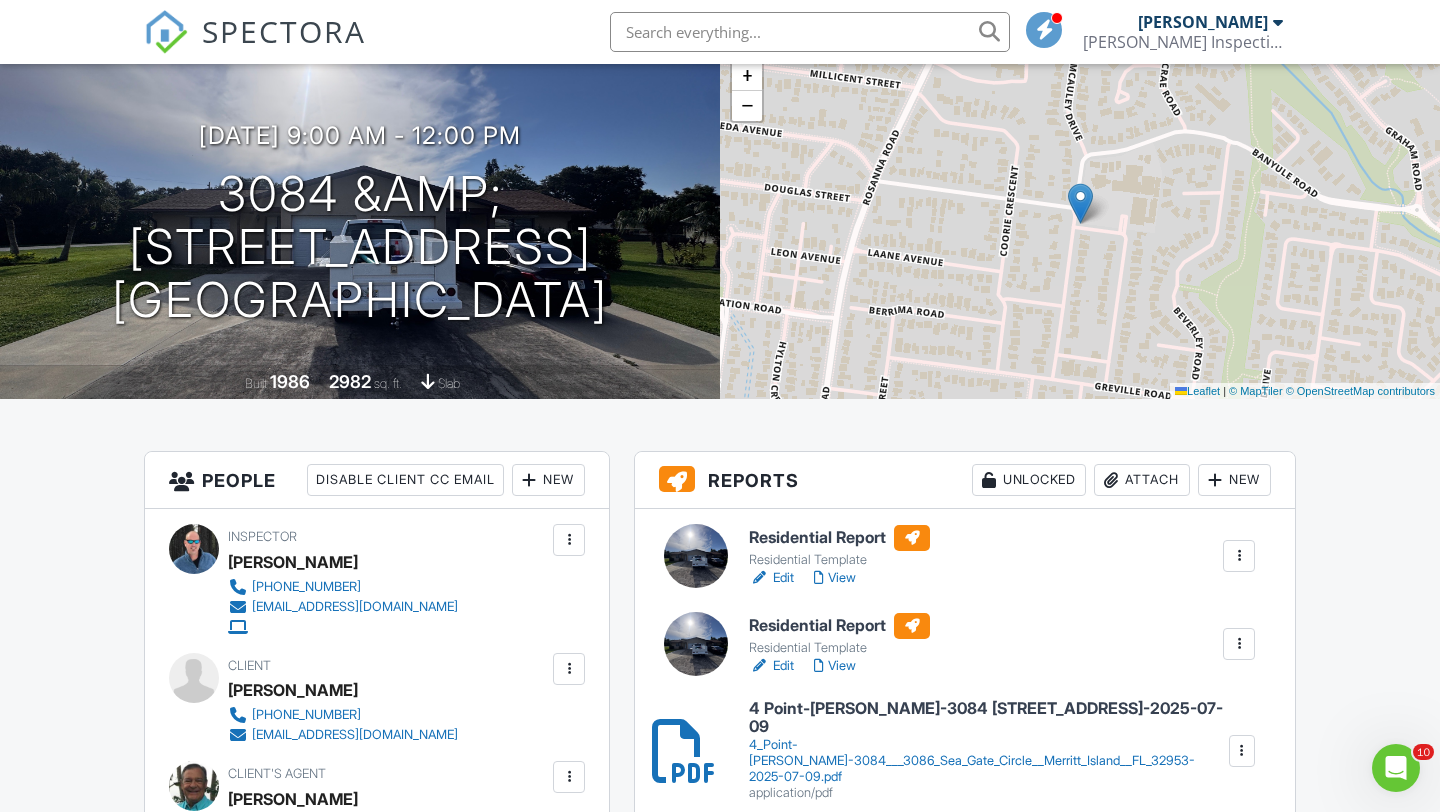 scroll, scrollTop: 146, scrollLeft: 0, axis: vertical 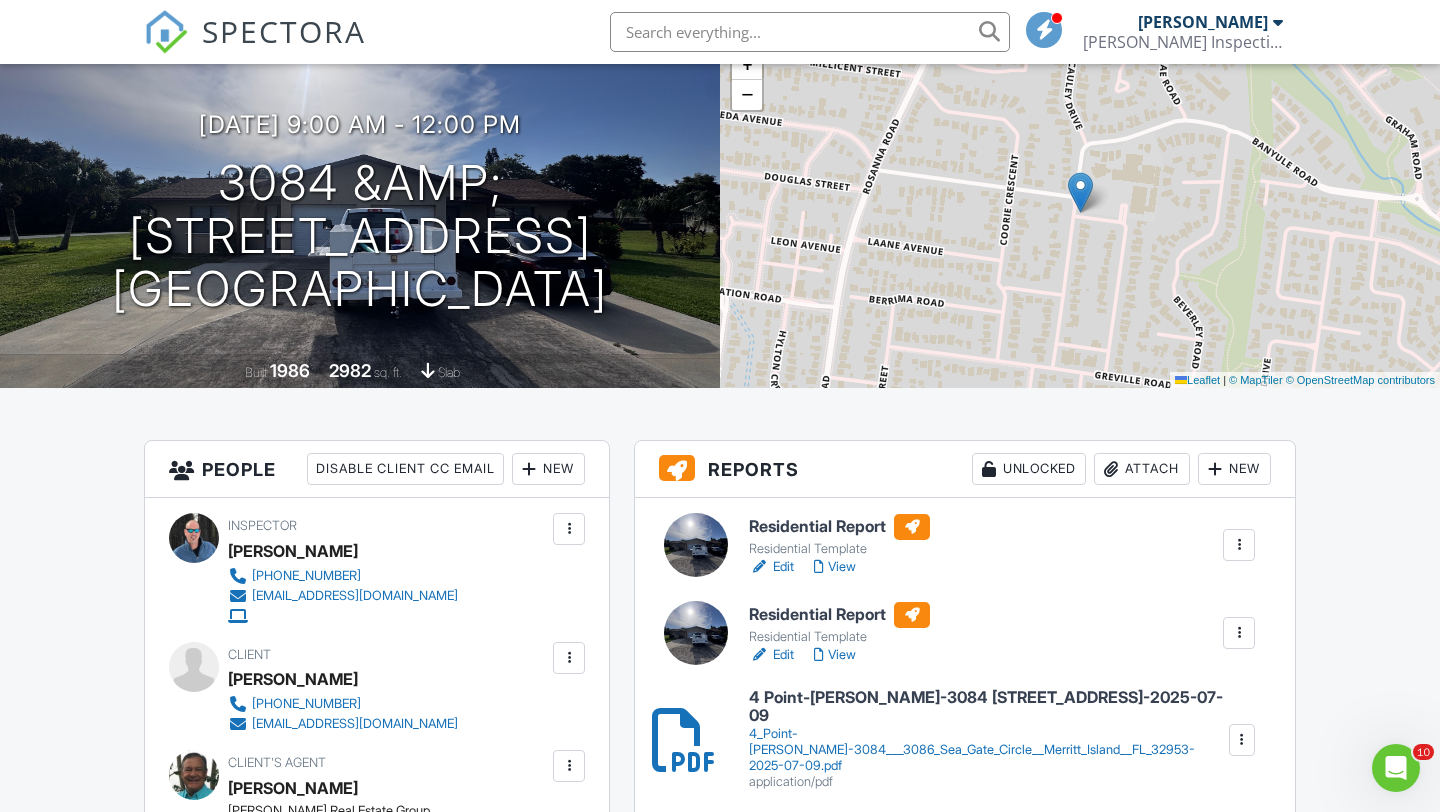 click on "View" at bounding box center [835, 567] 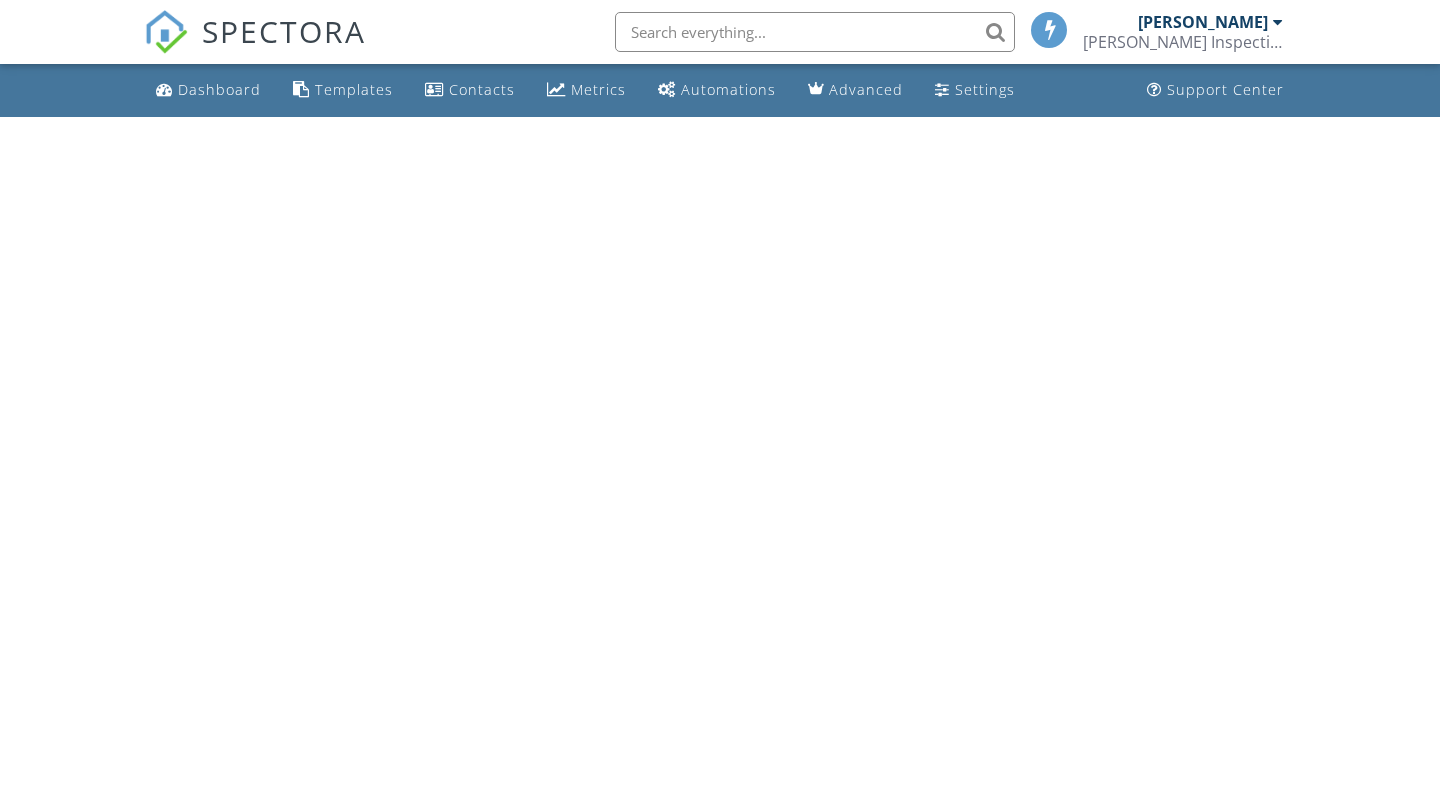 scroll, scrollTop: 0, scrollLeft: 0, axis: both 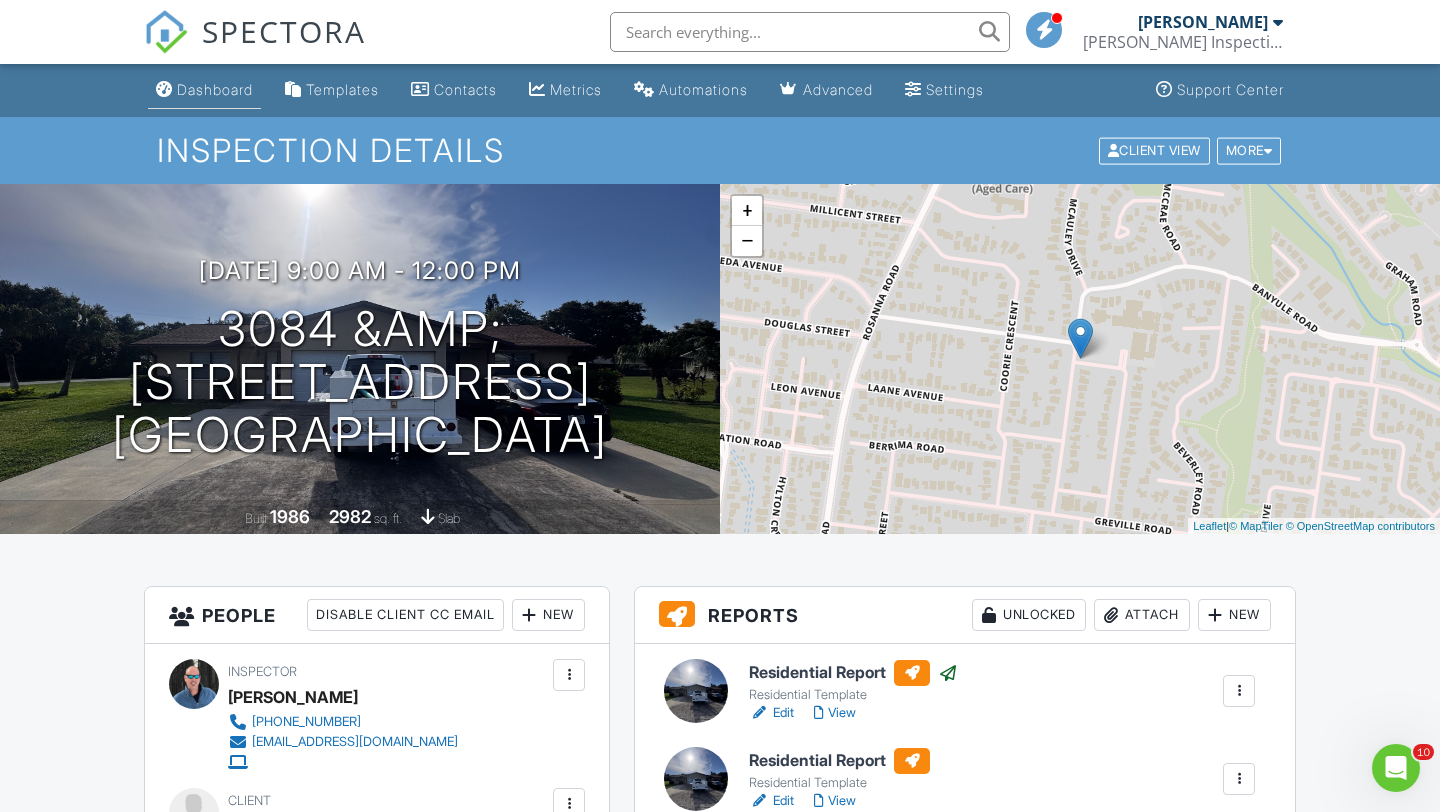 click on "Dashboard" at bounding box center [215, 89] 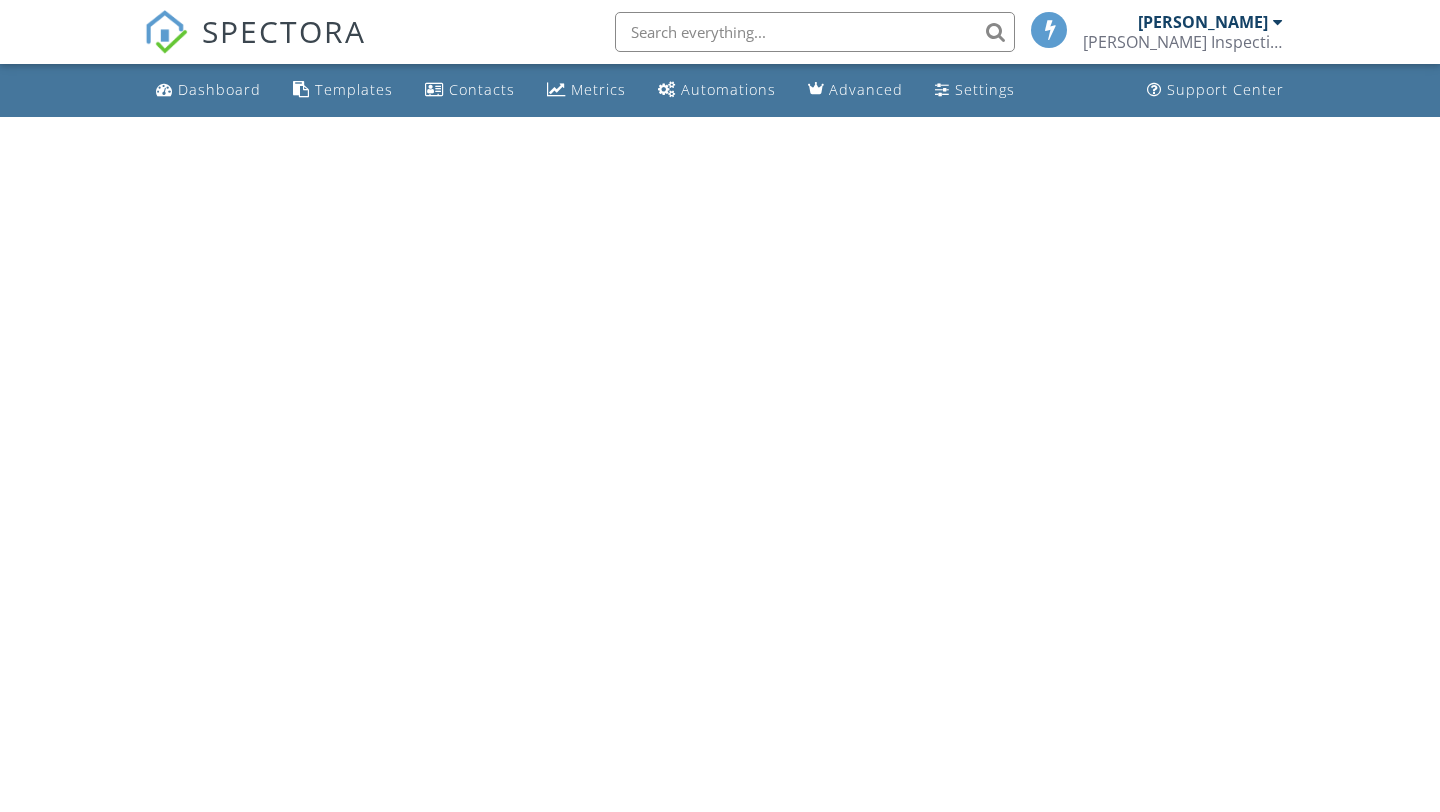 scroll, scrollTop: 0, scrollLeft: 0, axis: both 